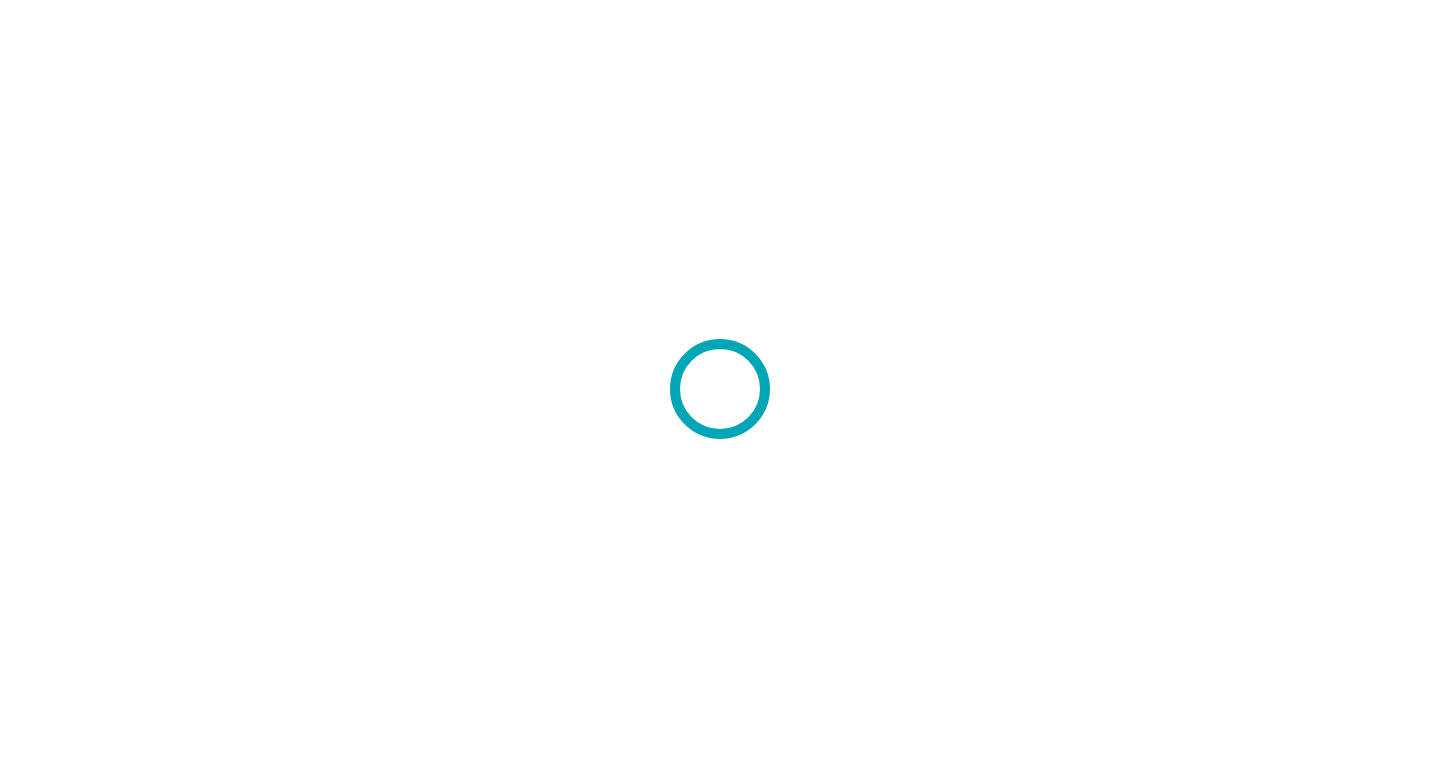 scroll, scrollTop: 0, scrollLeft: 0, axis: both 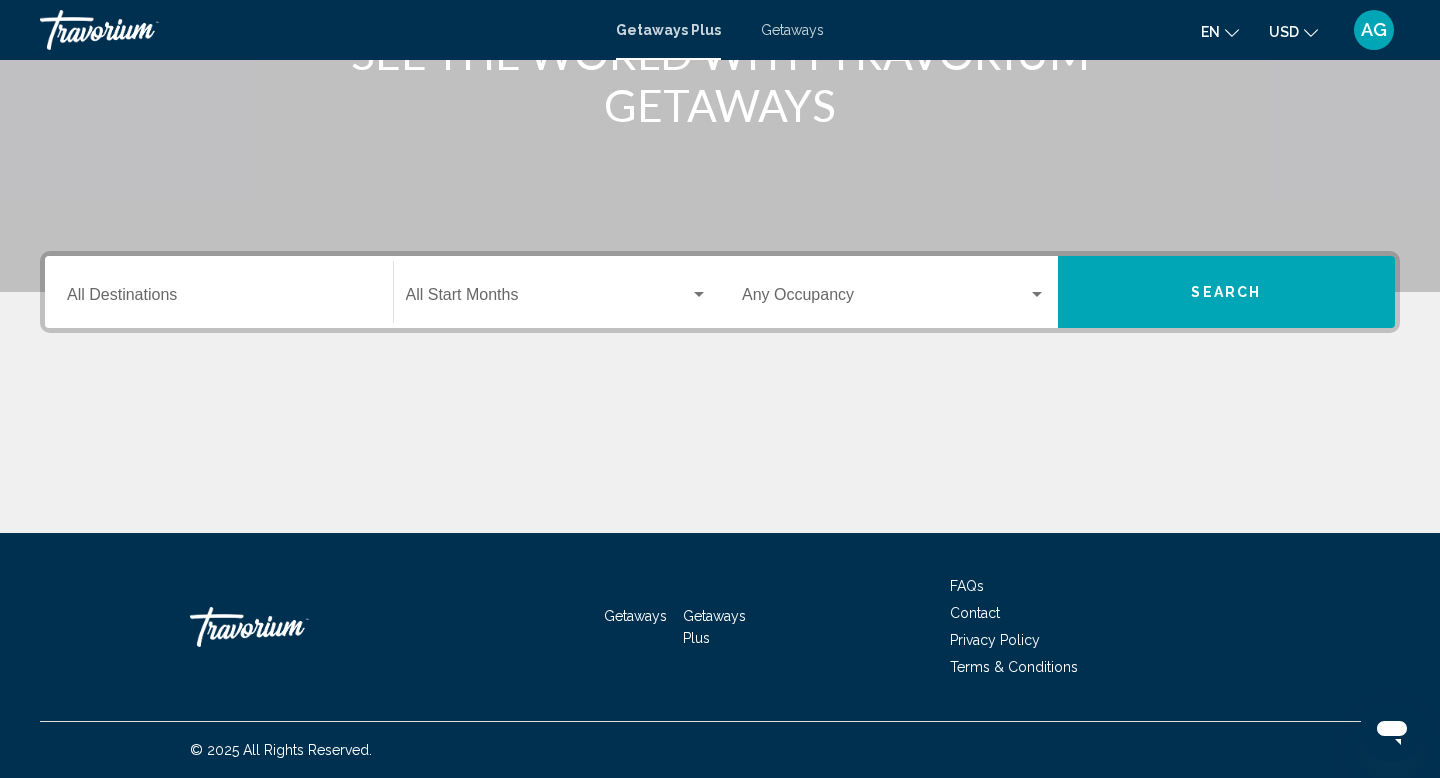 click on "Destination All Destinations" at bounding box center (219, 299) 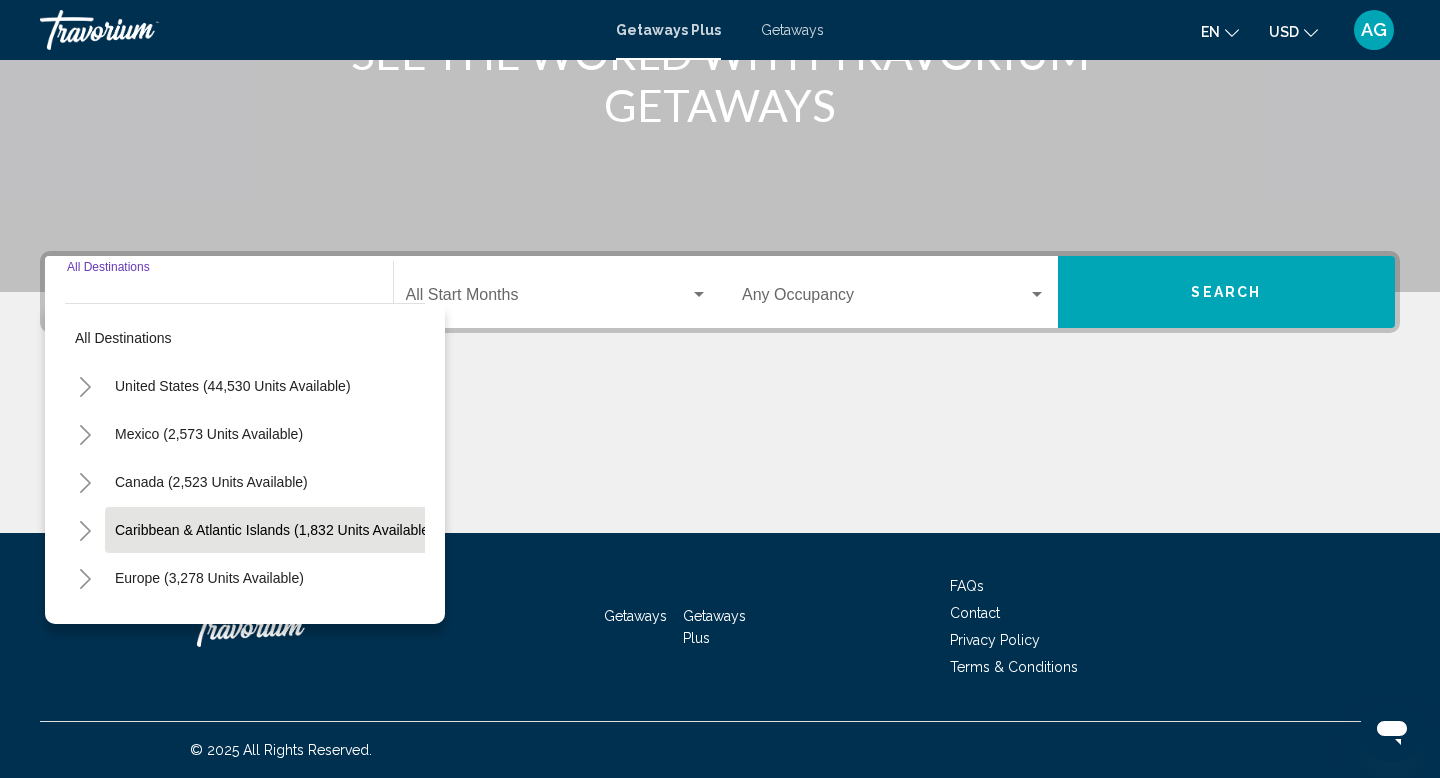 click on "Caribbean & Atlantic Islands (1,832 units available)" at bounding box center [209, 578] 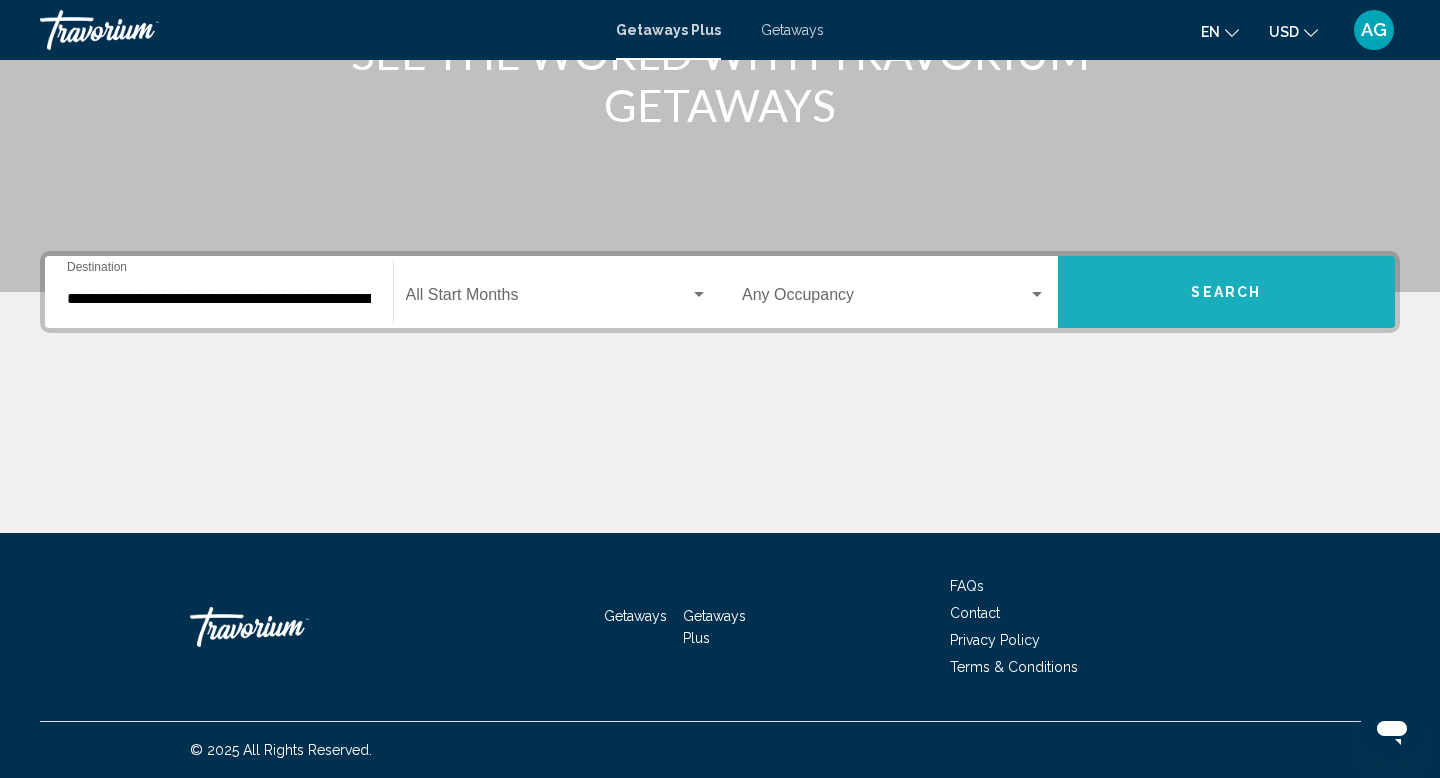 click on "Search" at bounding box center (1227, 292) 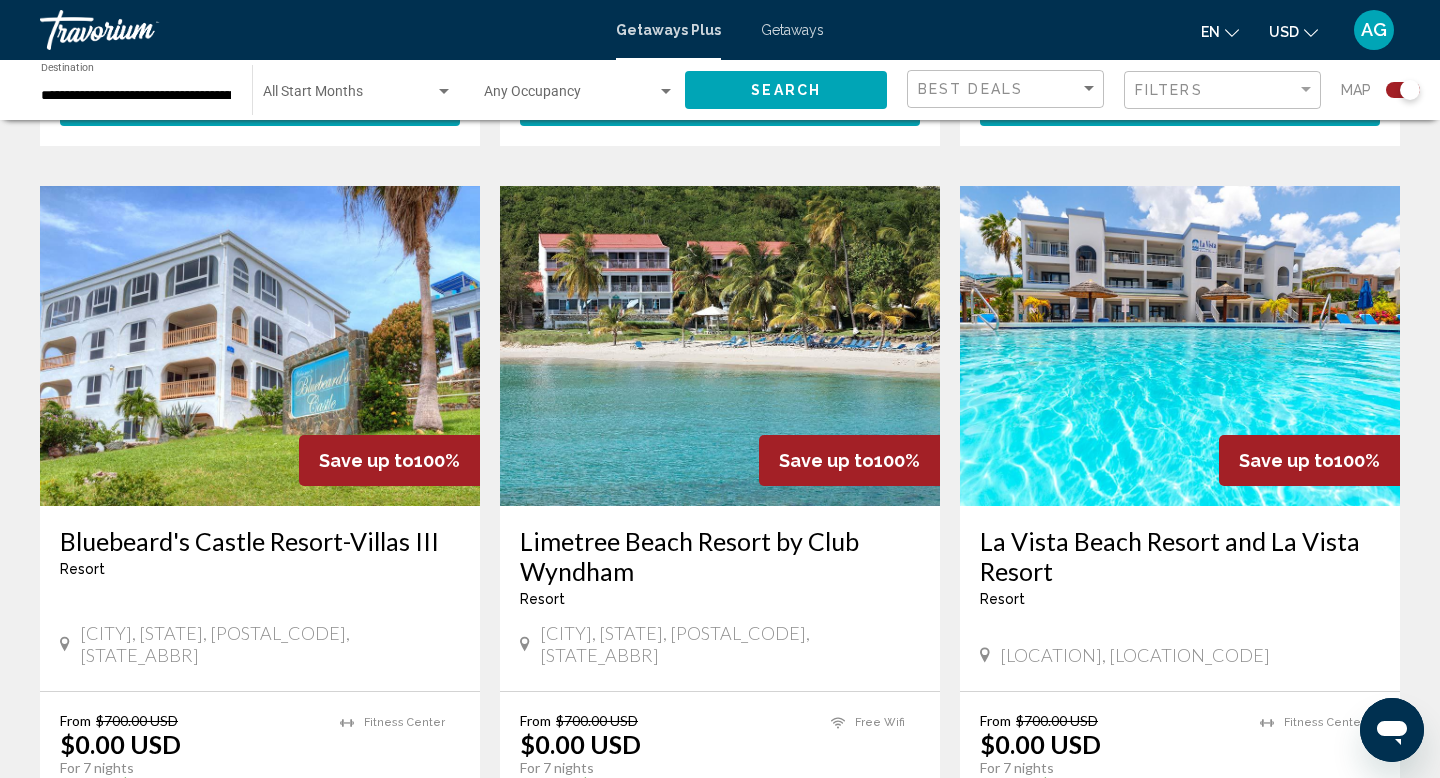 scroll, scrollTop: 2070, scrollLeft: 0, axis: vertical 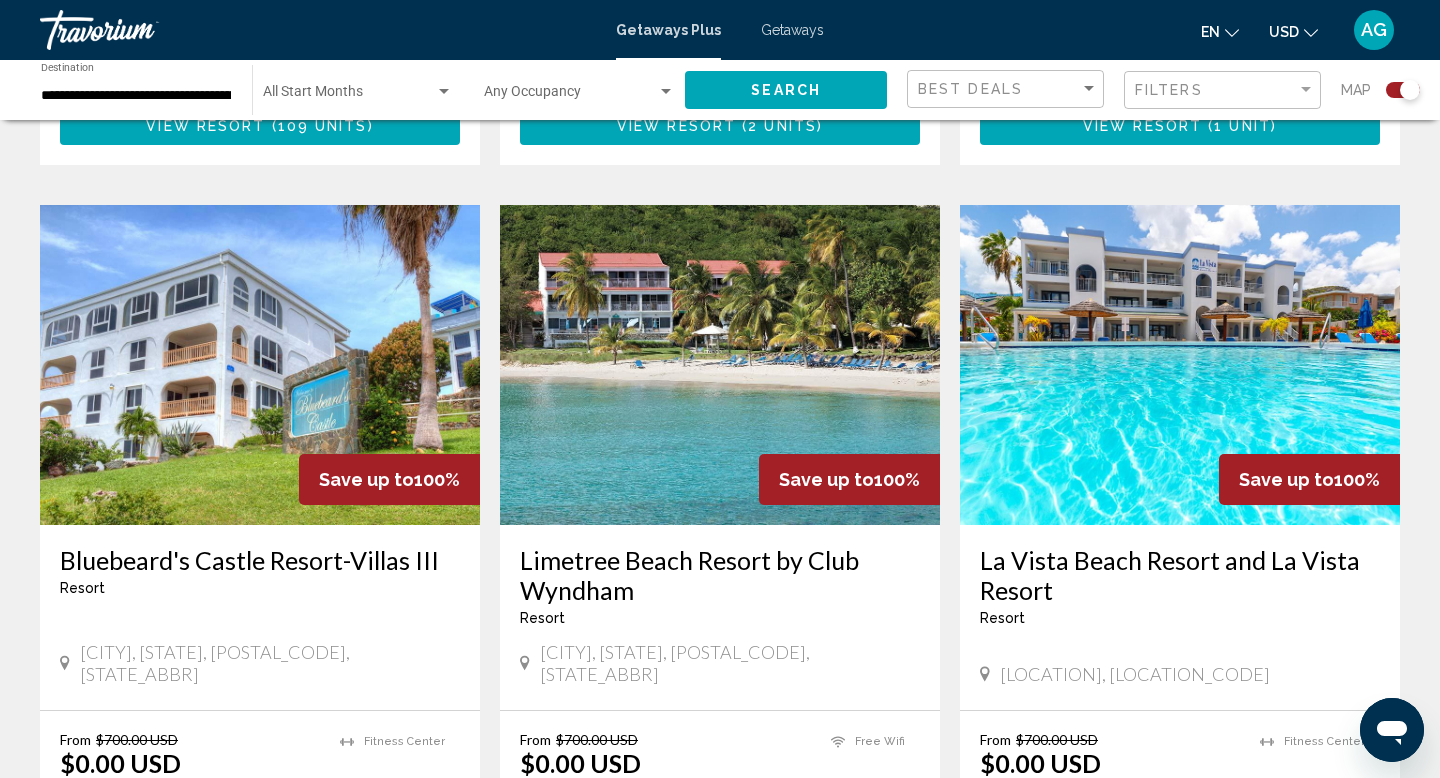 click at bounding box center (260, 365) 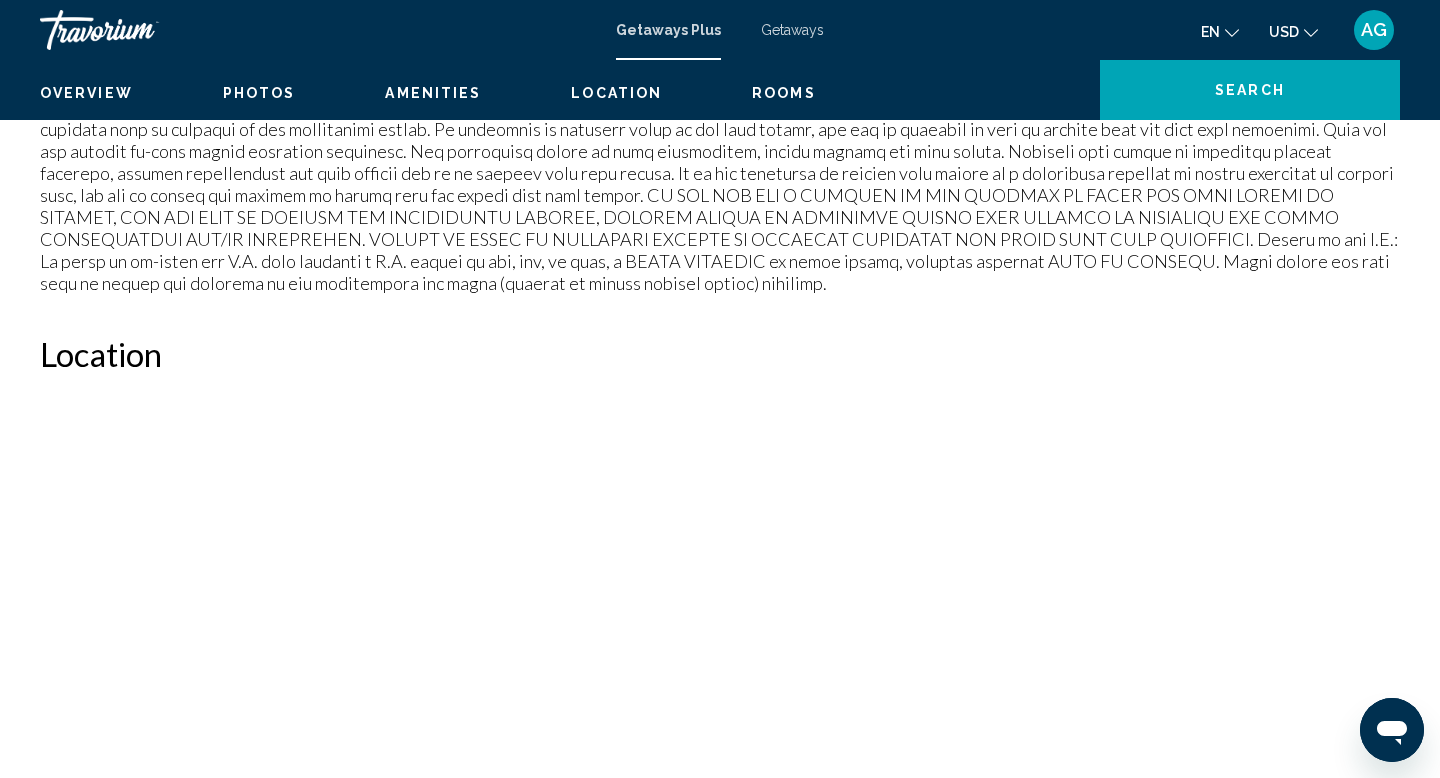 scroll, scrollTop: 0, scrollLeft: 0, axis: both 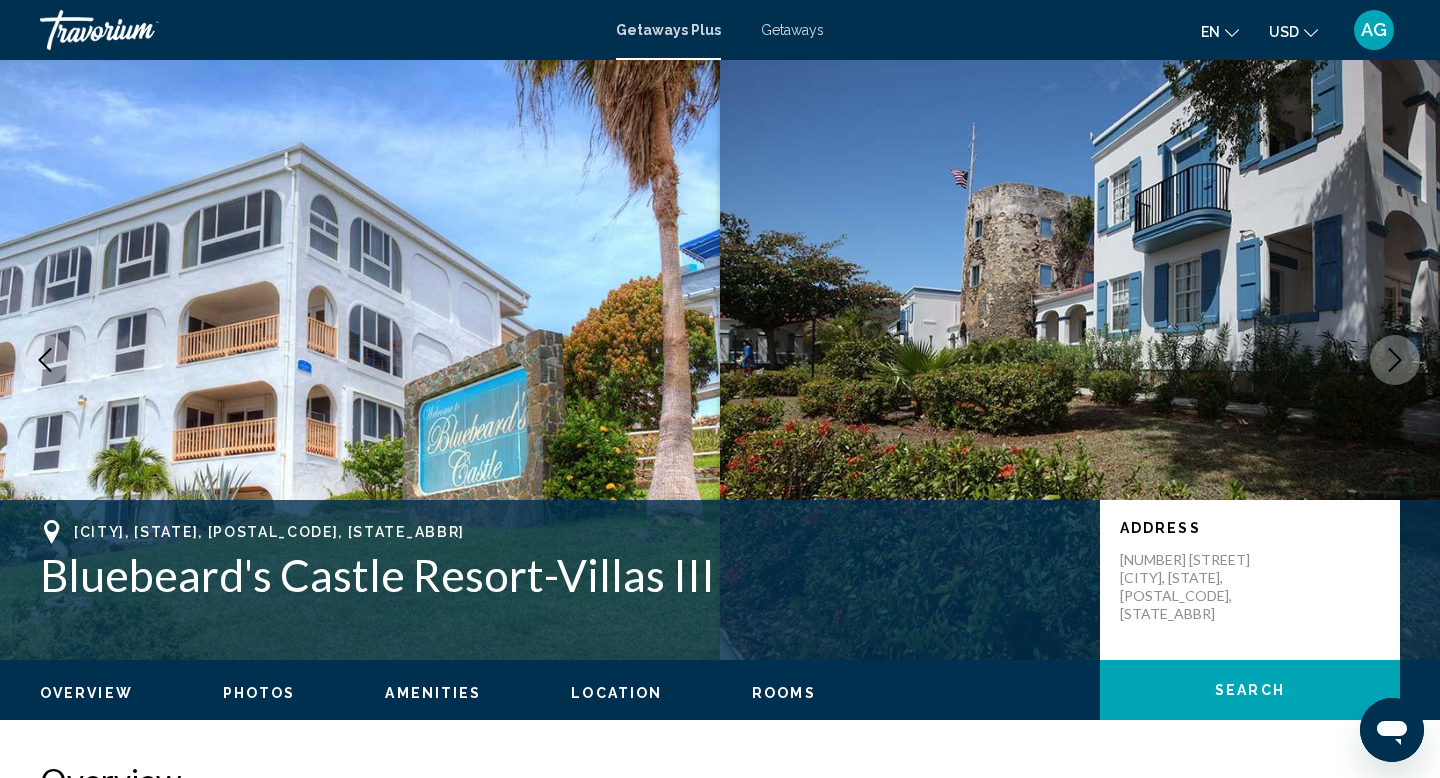 click at bounding box center [1395, 360] 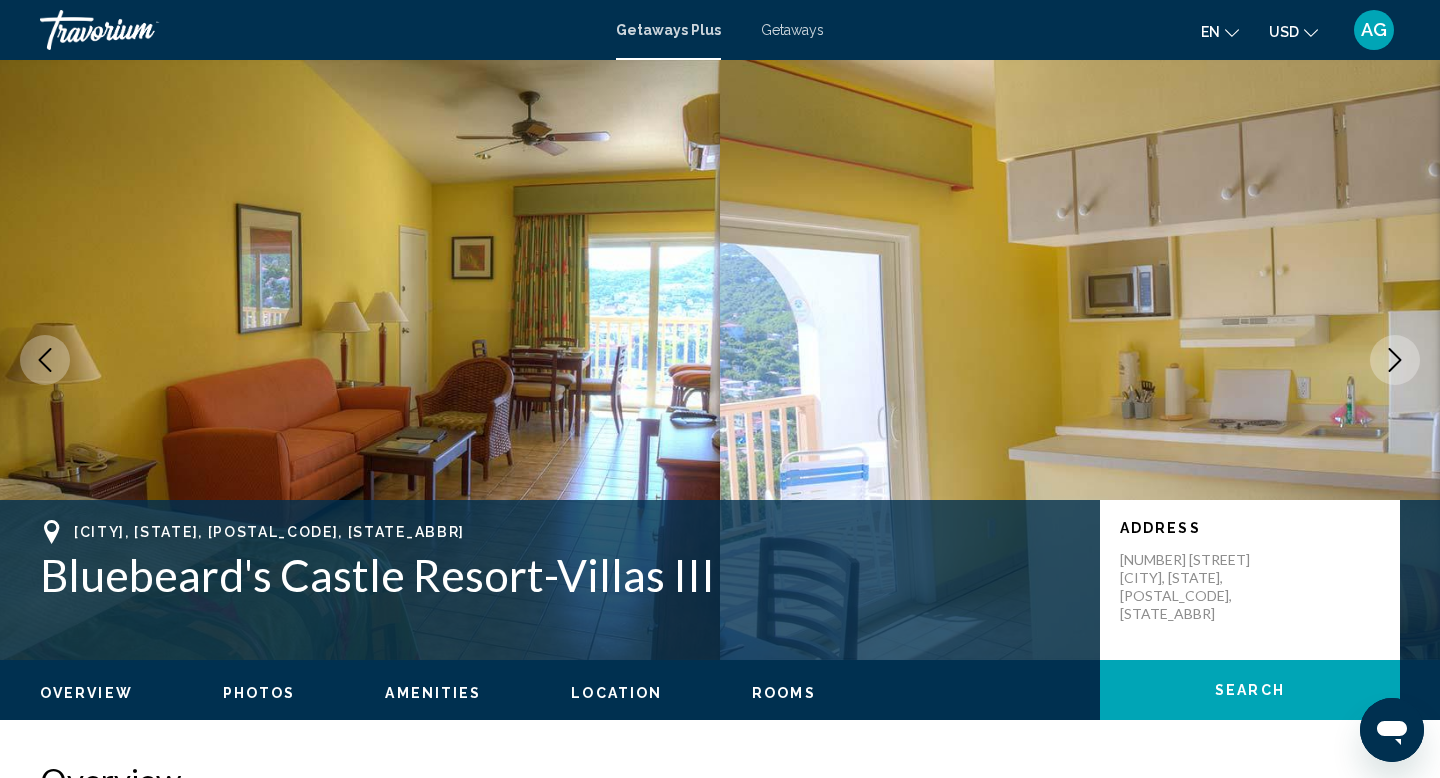 click 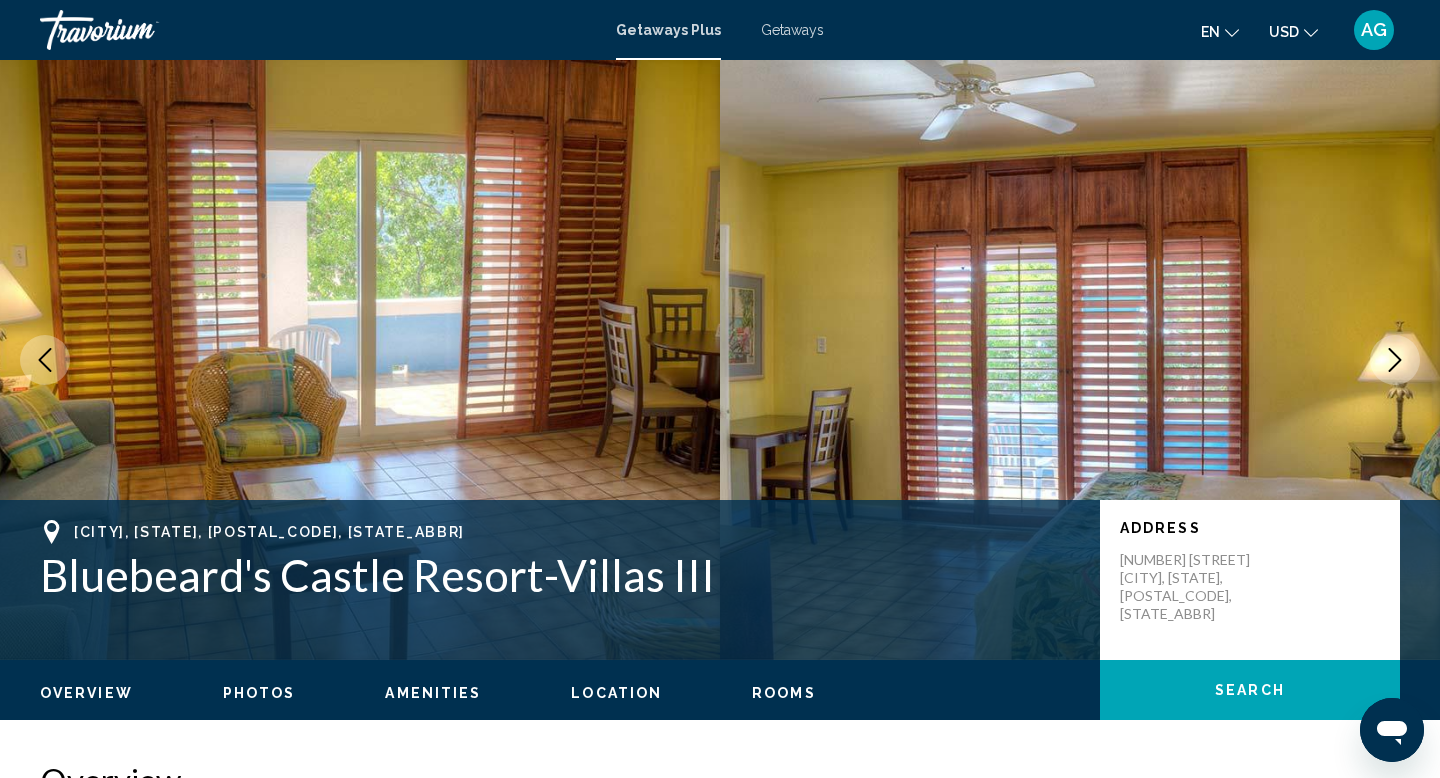 click 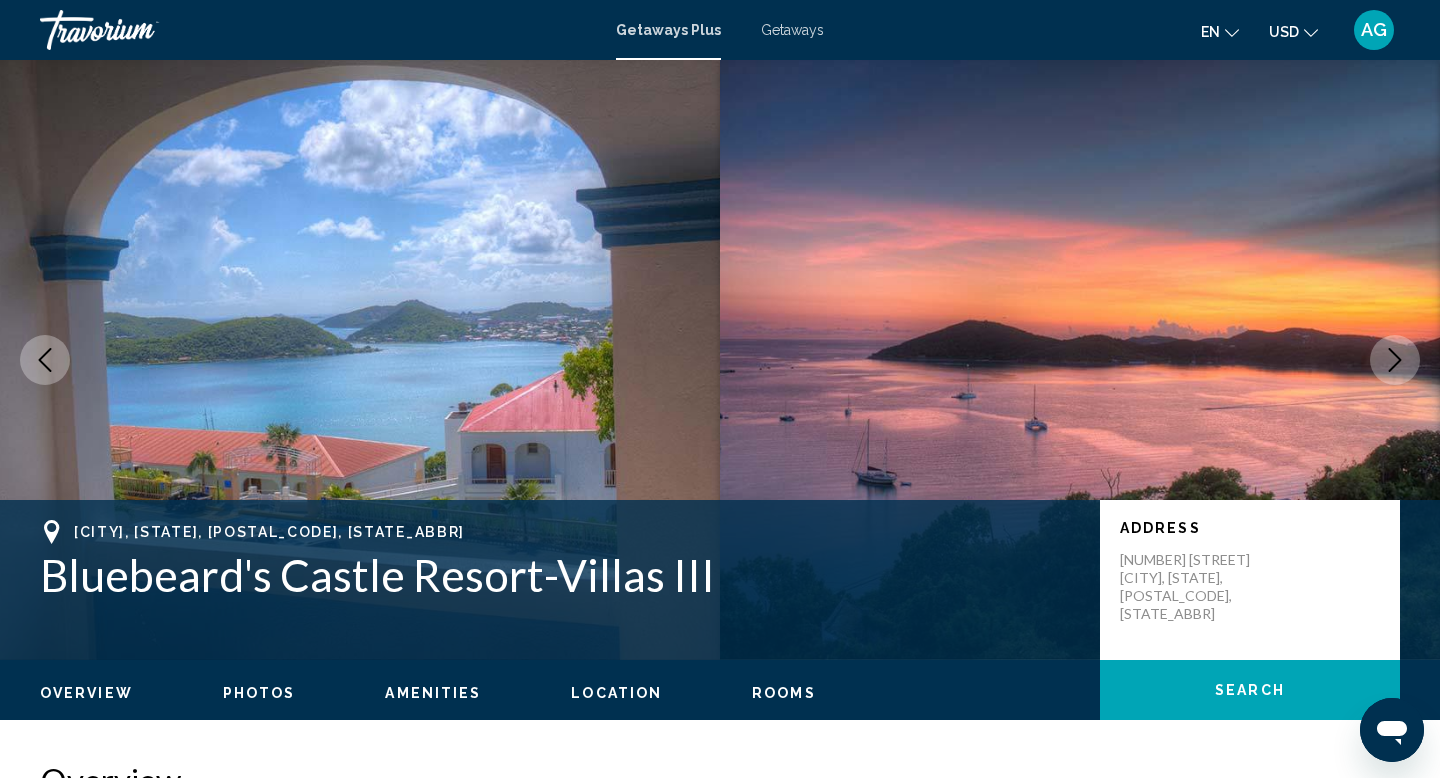 click 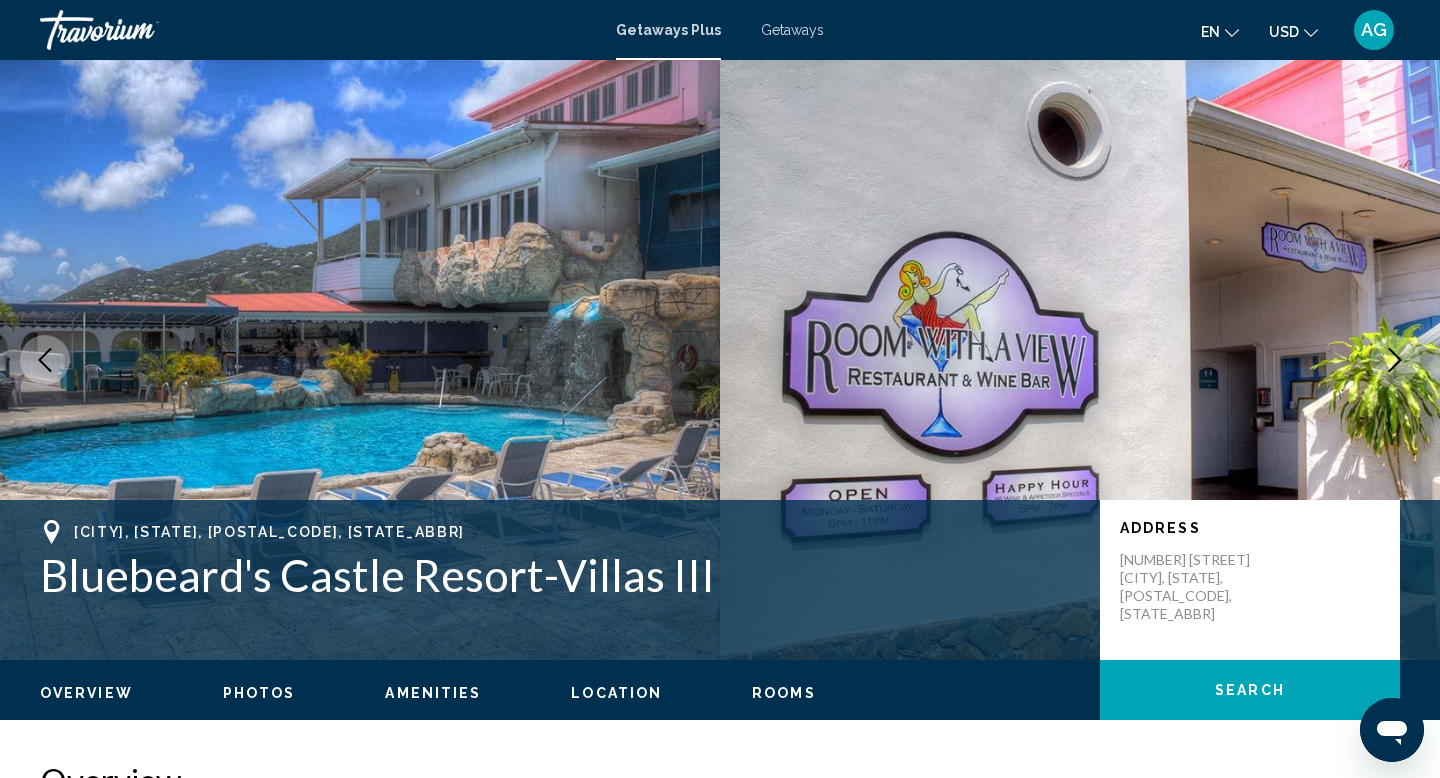 click 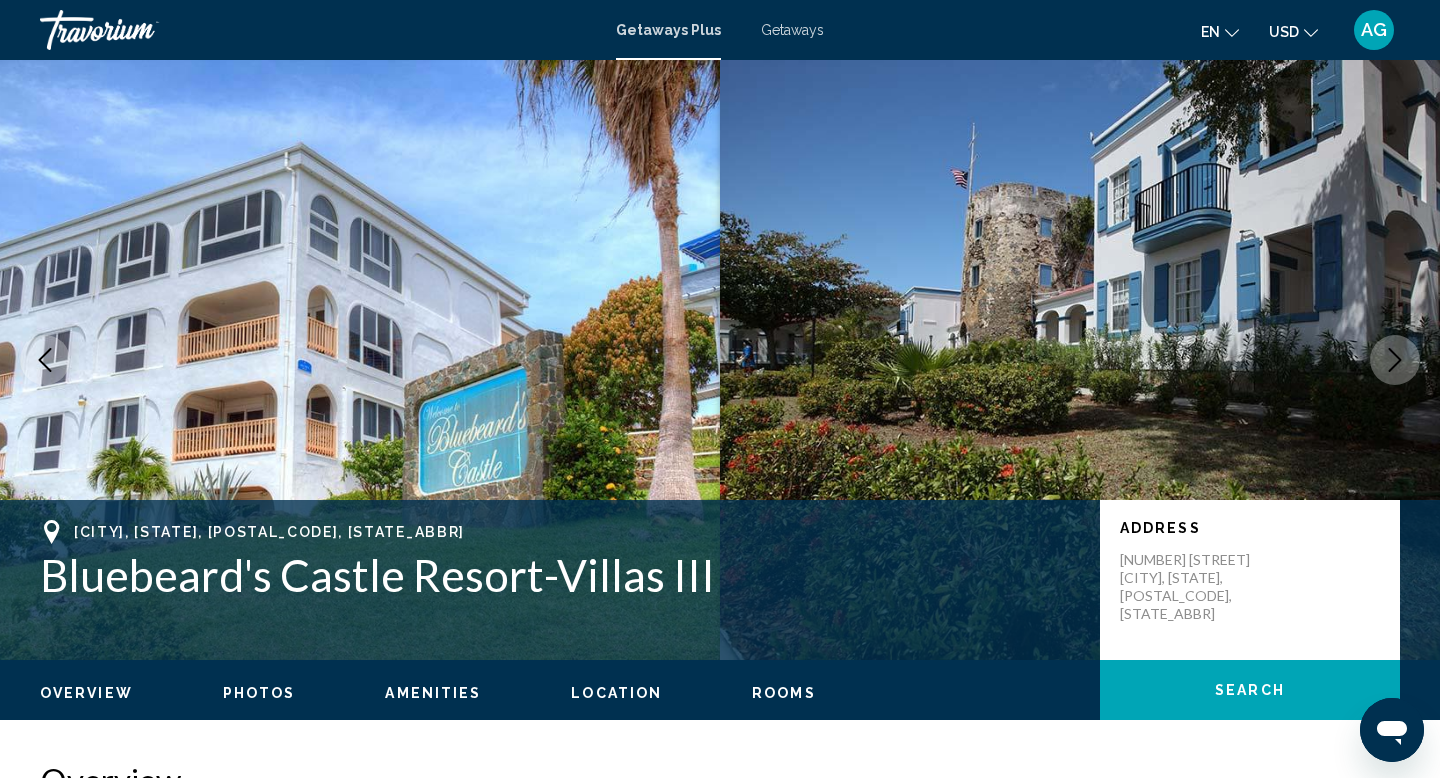 click 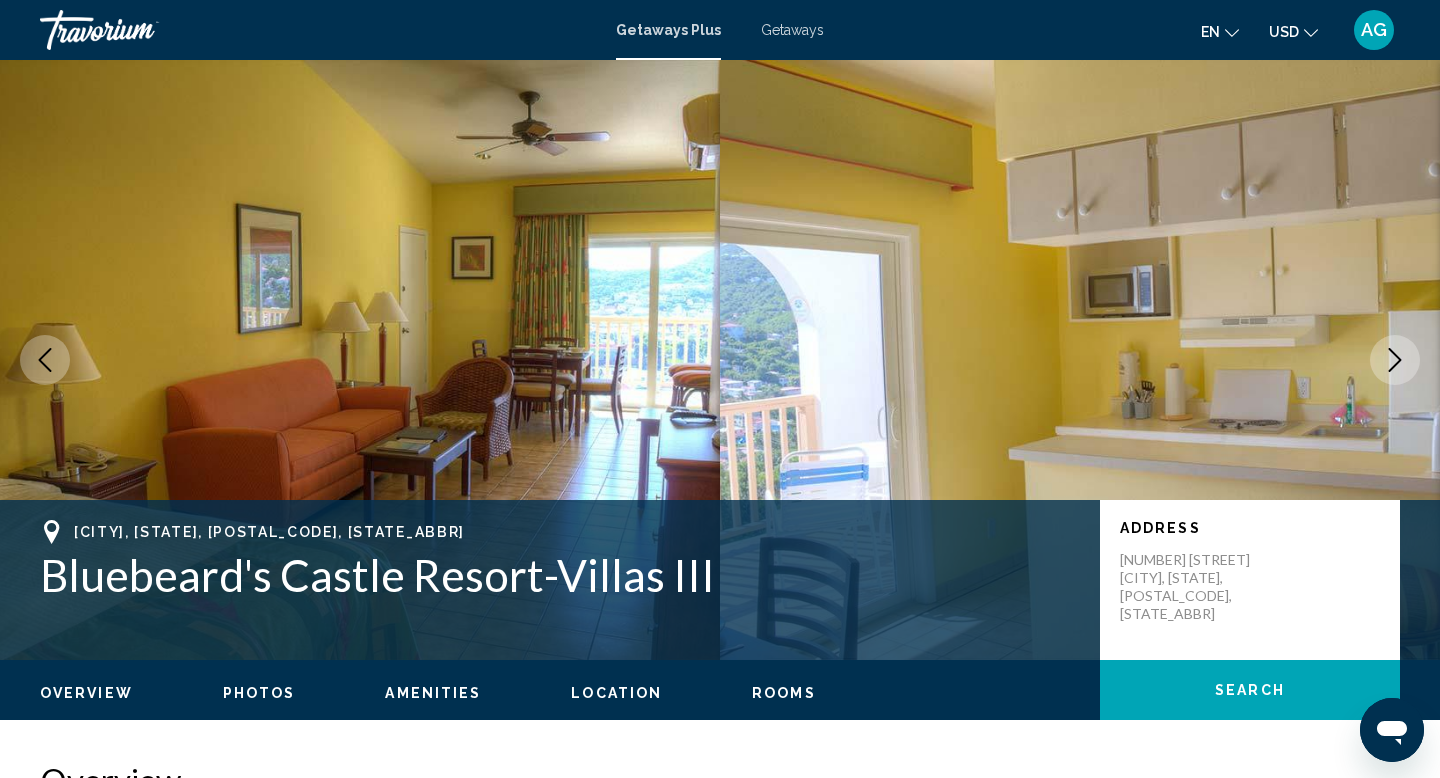 click 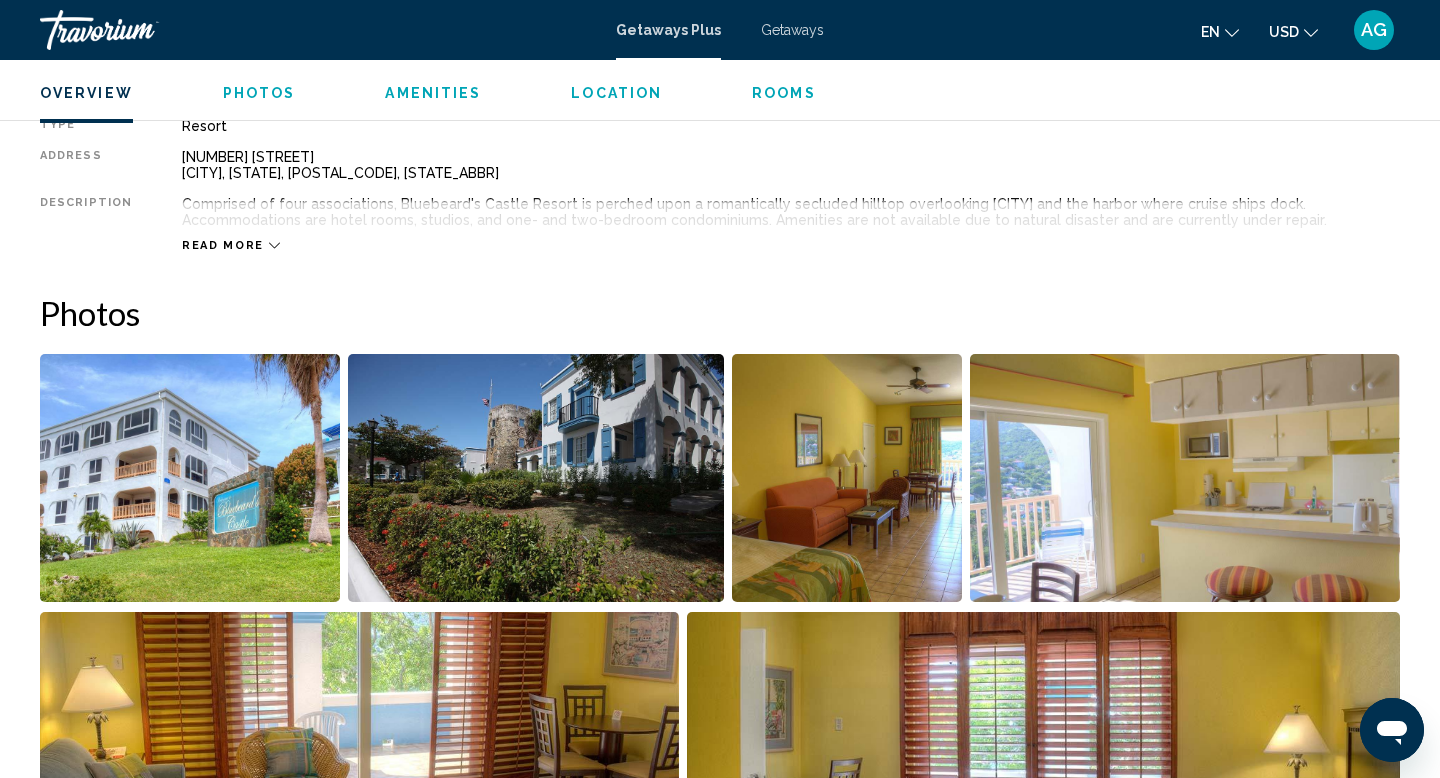 scroll, scrollTop: 686, scrollLeft: 0, axis: vertical 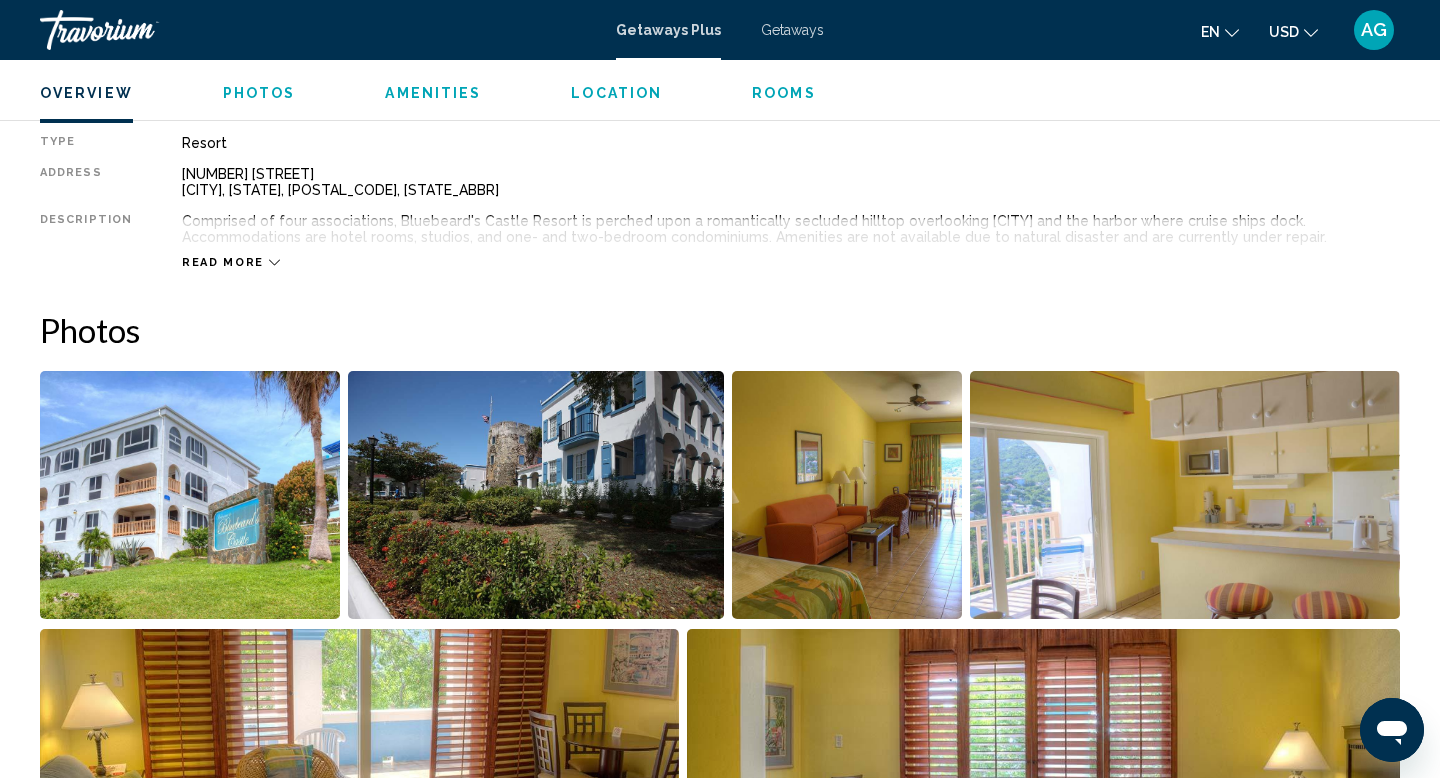 click at bounding box center (190, 495) 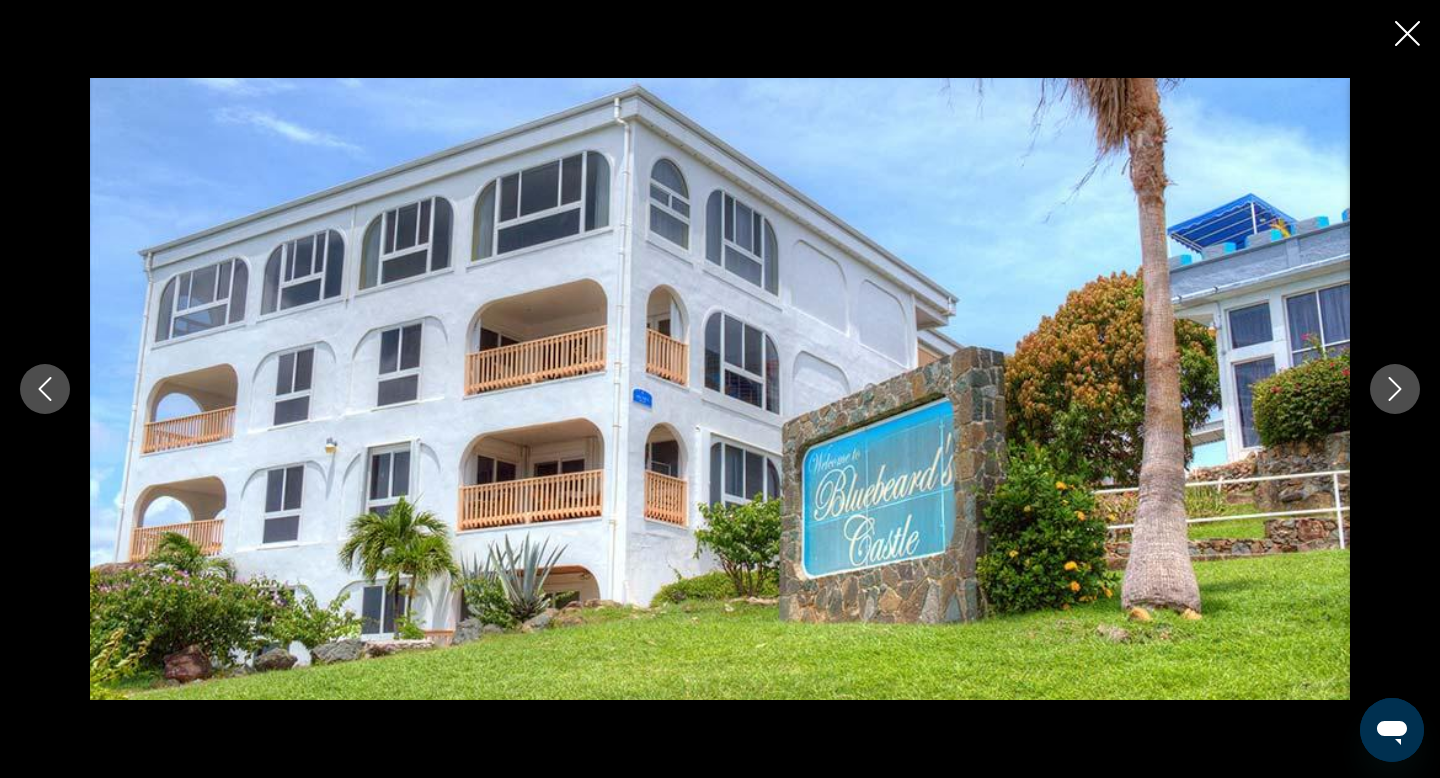 click at bounding box center [1395, 389] 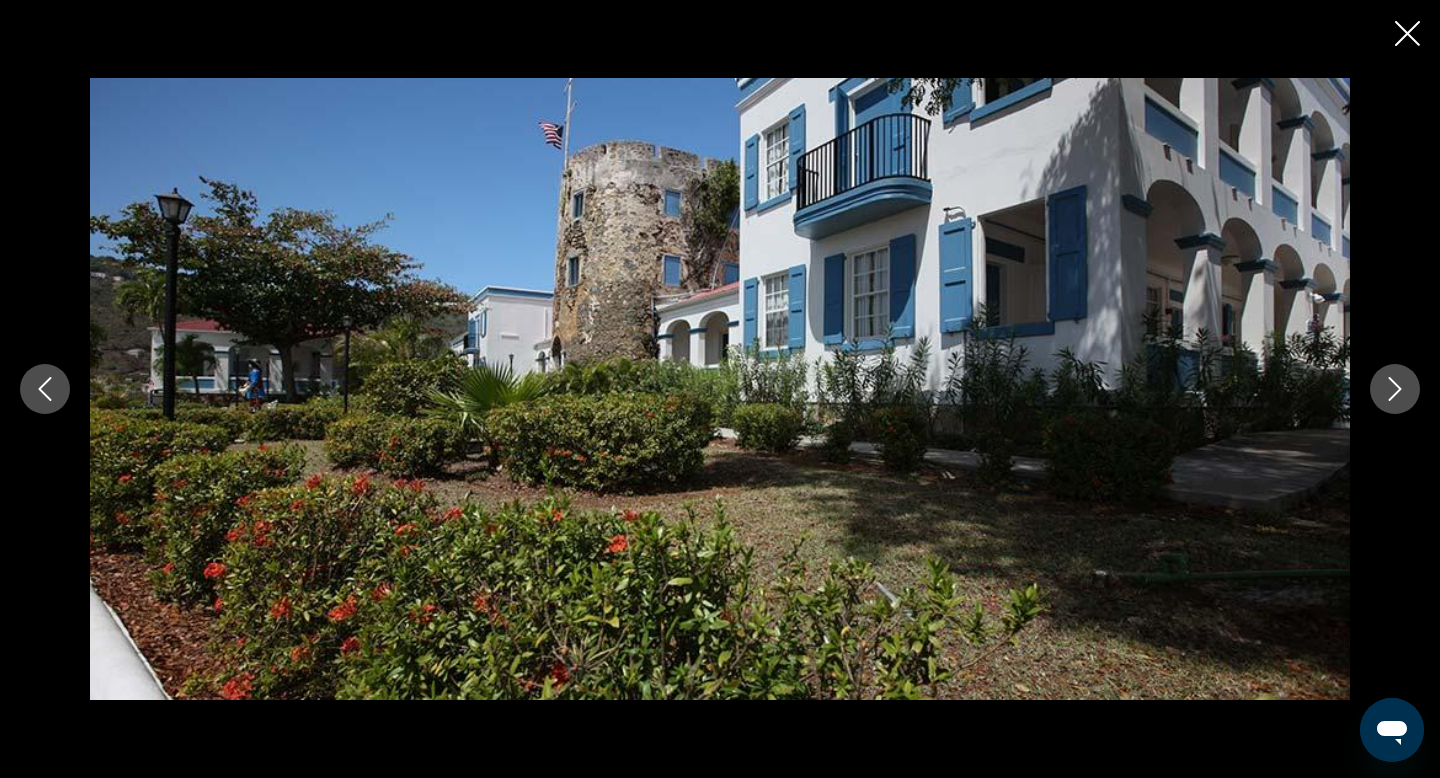 click at bounding box center [1395, 389] 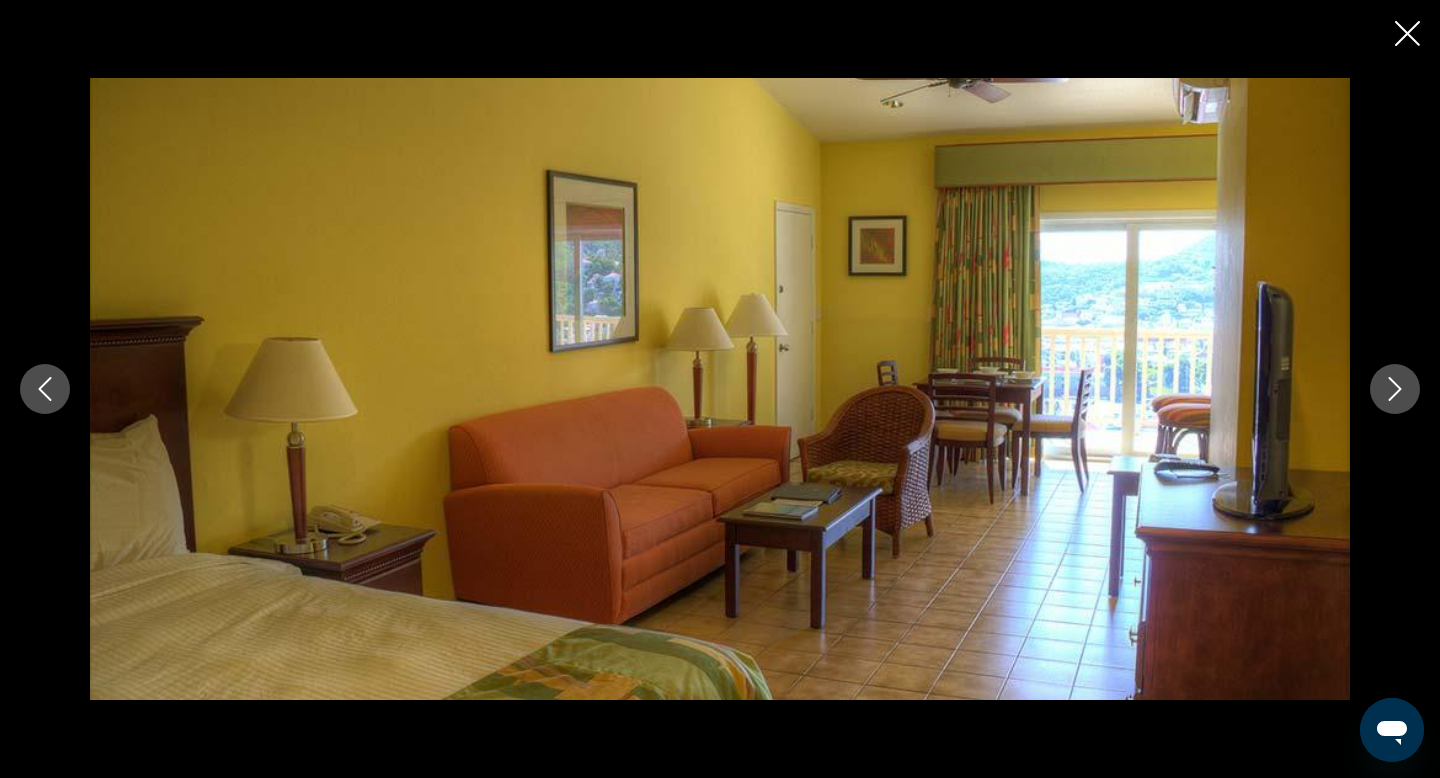 click at bounding box center [1395, 389] 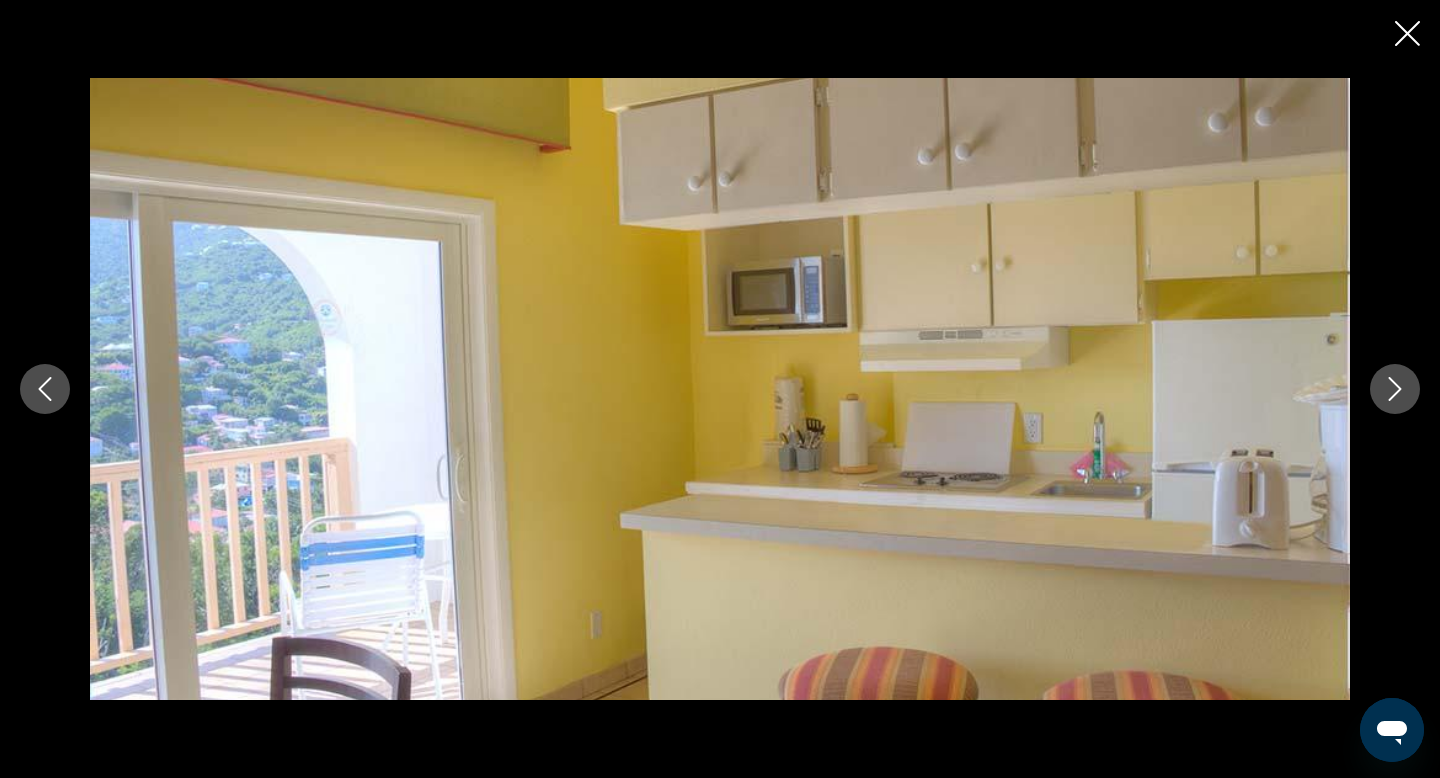click at bounding box center (1395, 389) 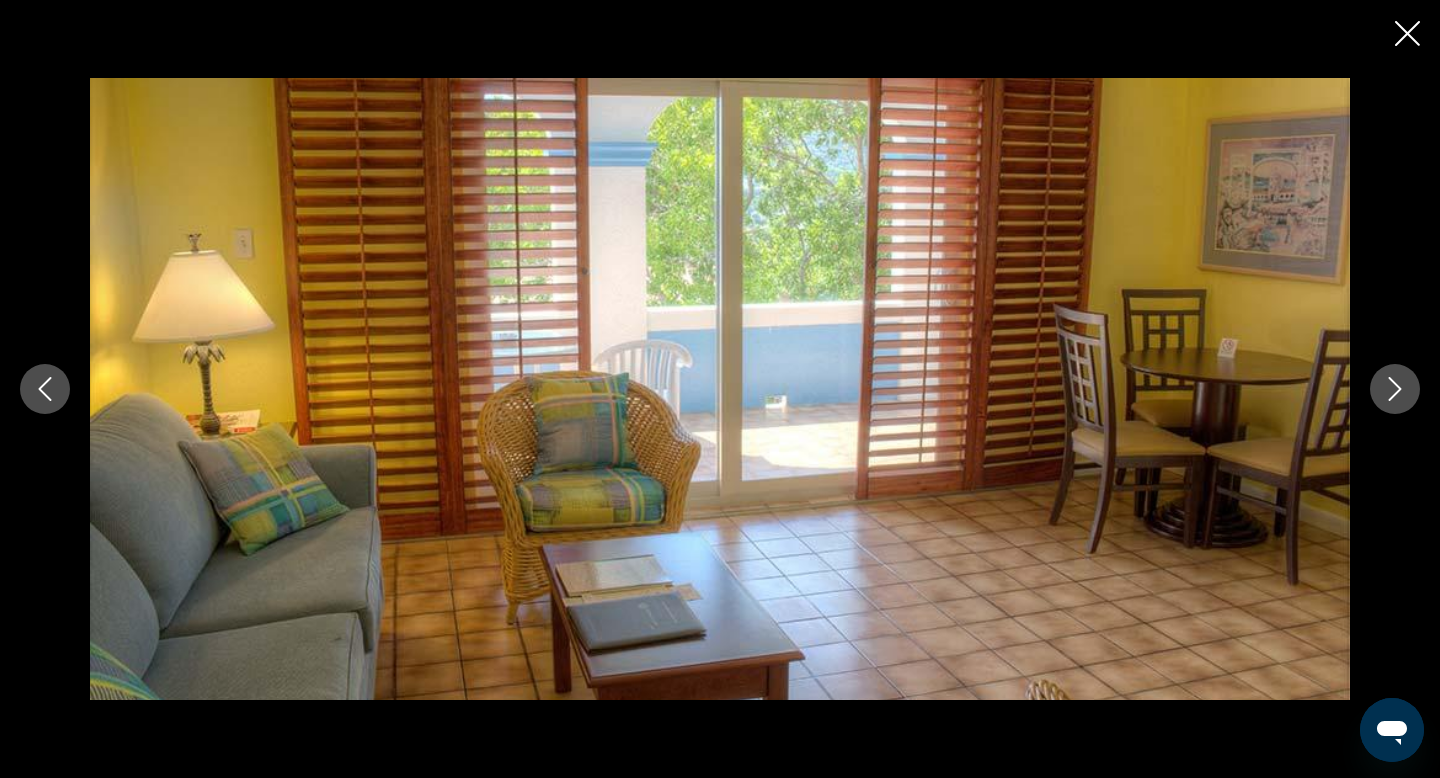 click at bounding box center [1395, 389] 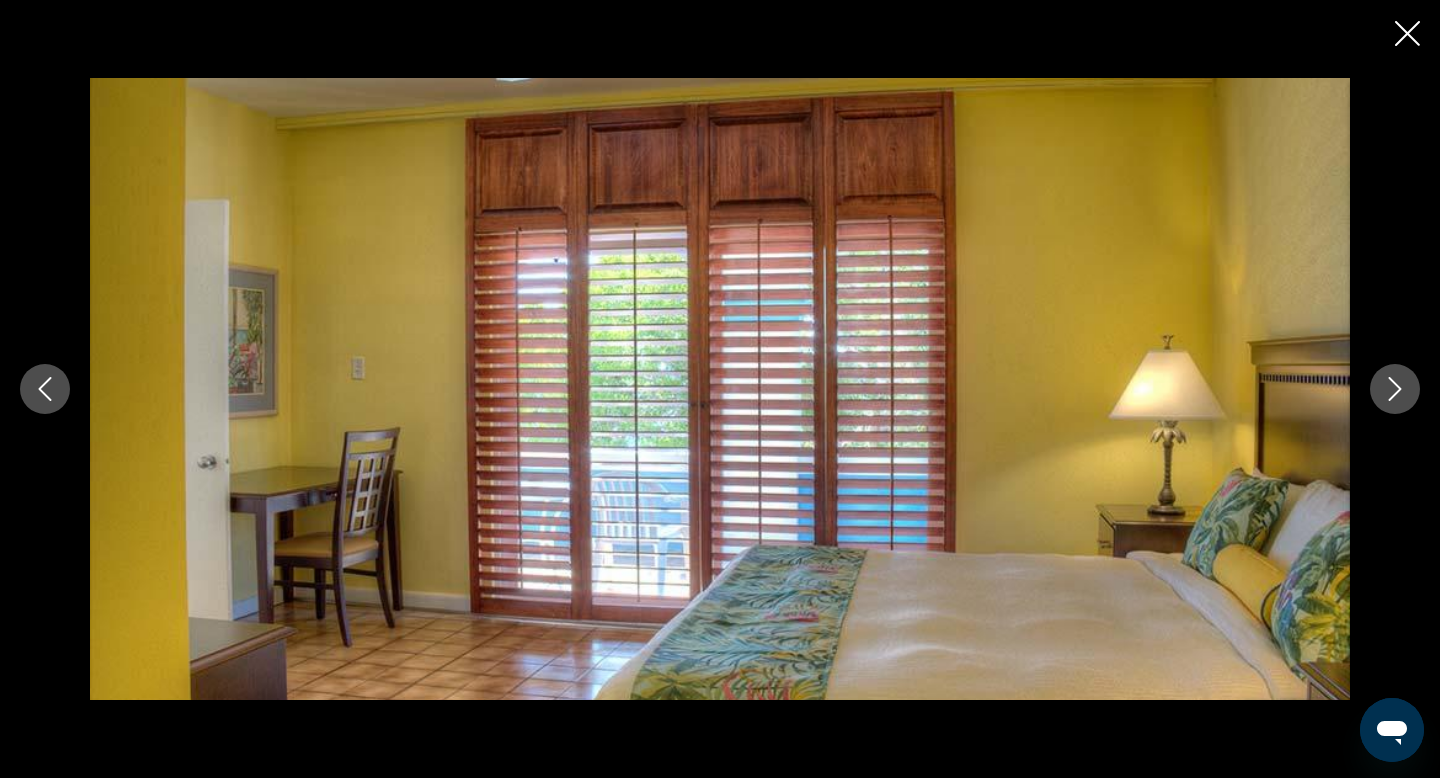 click at bounding box center [1395, 389] 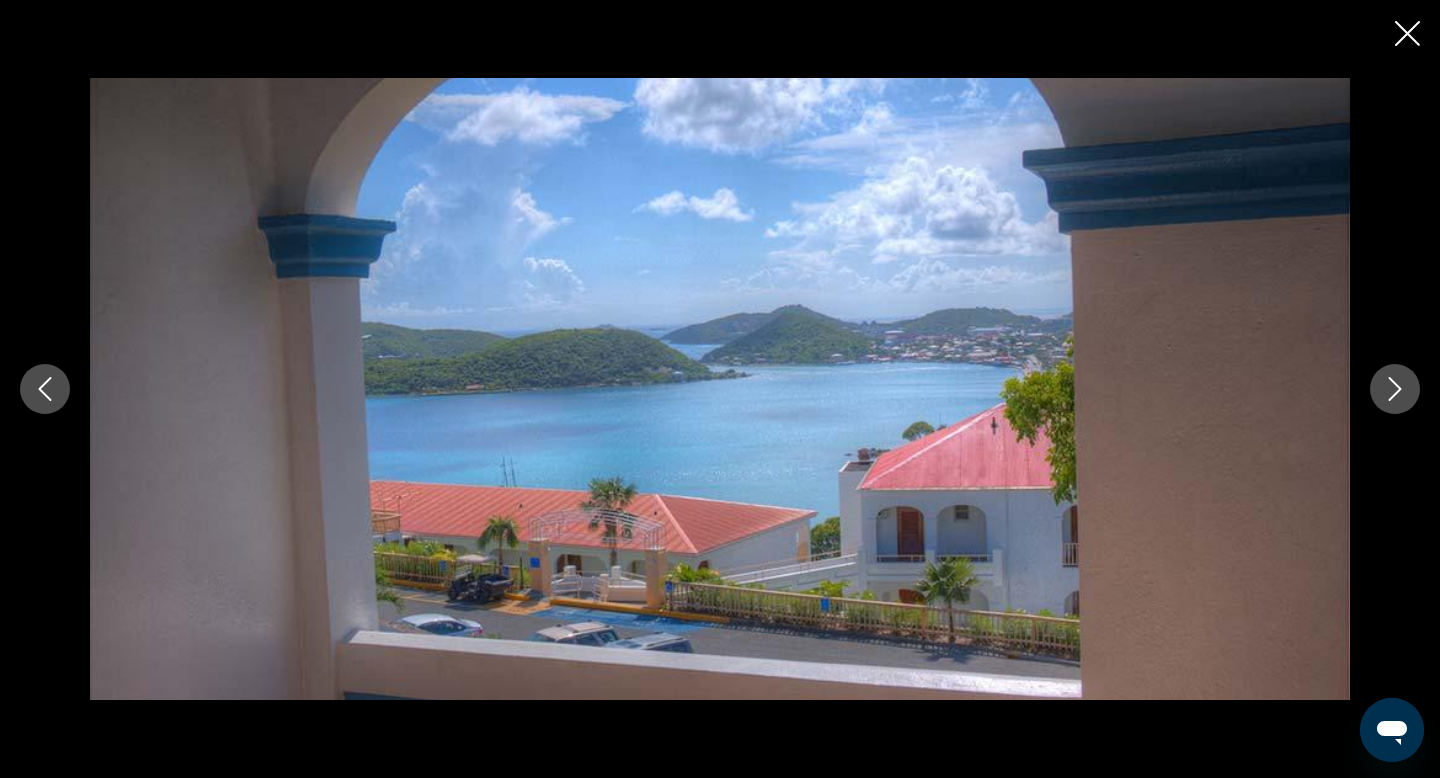 click at bounding box center [1395, 389] 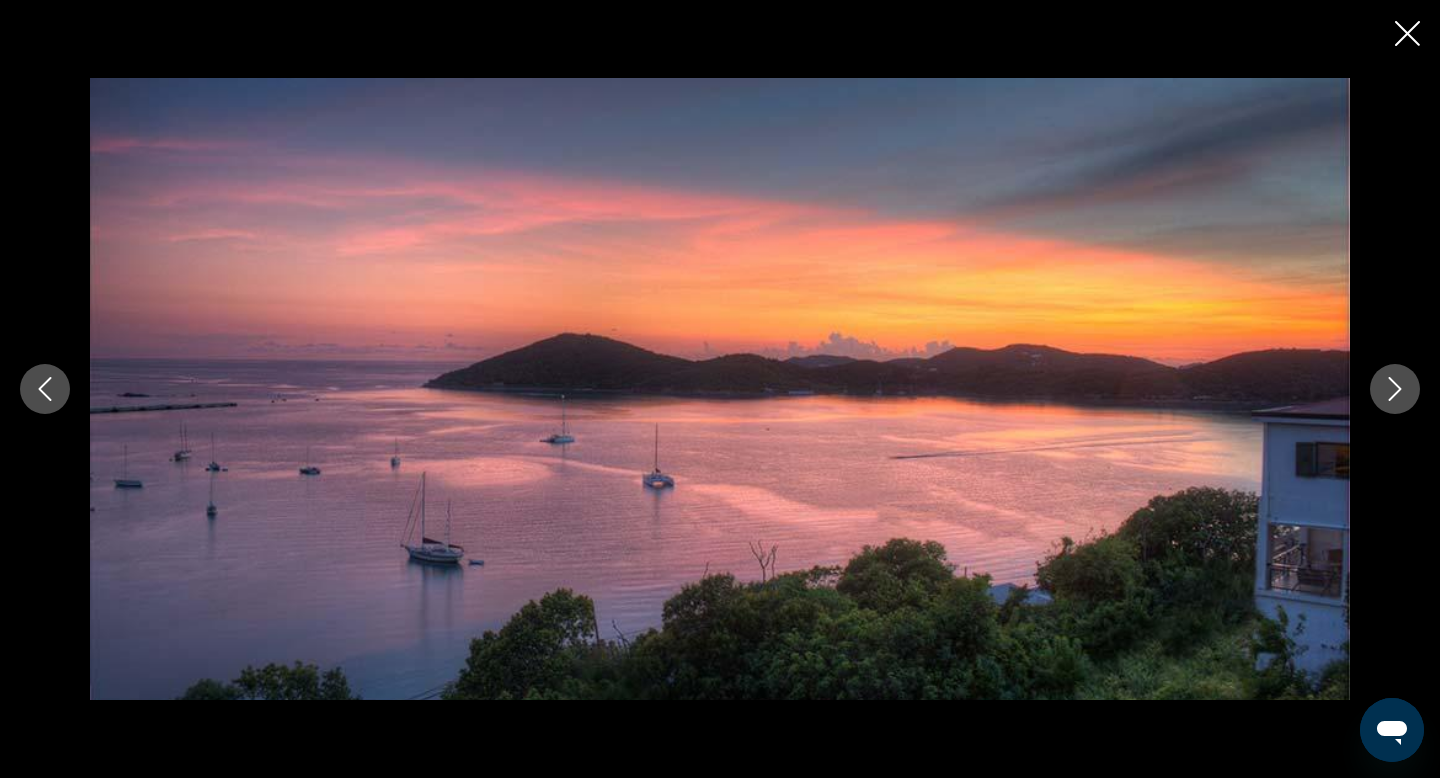click at bounding box center (1395, 389) 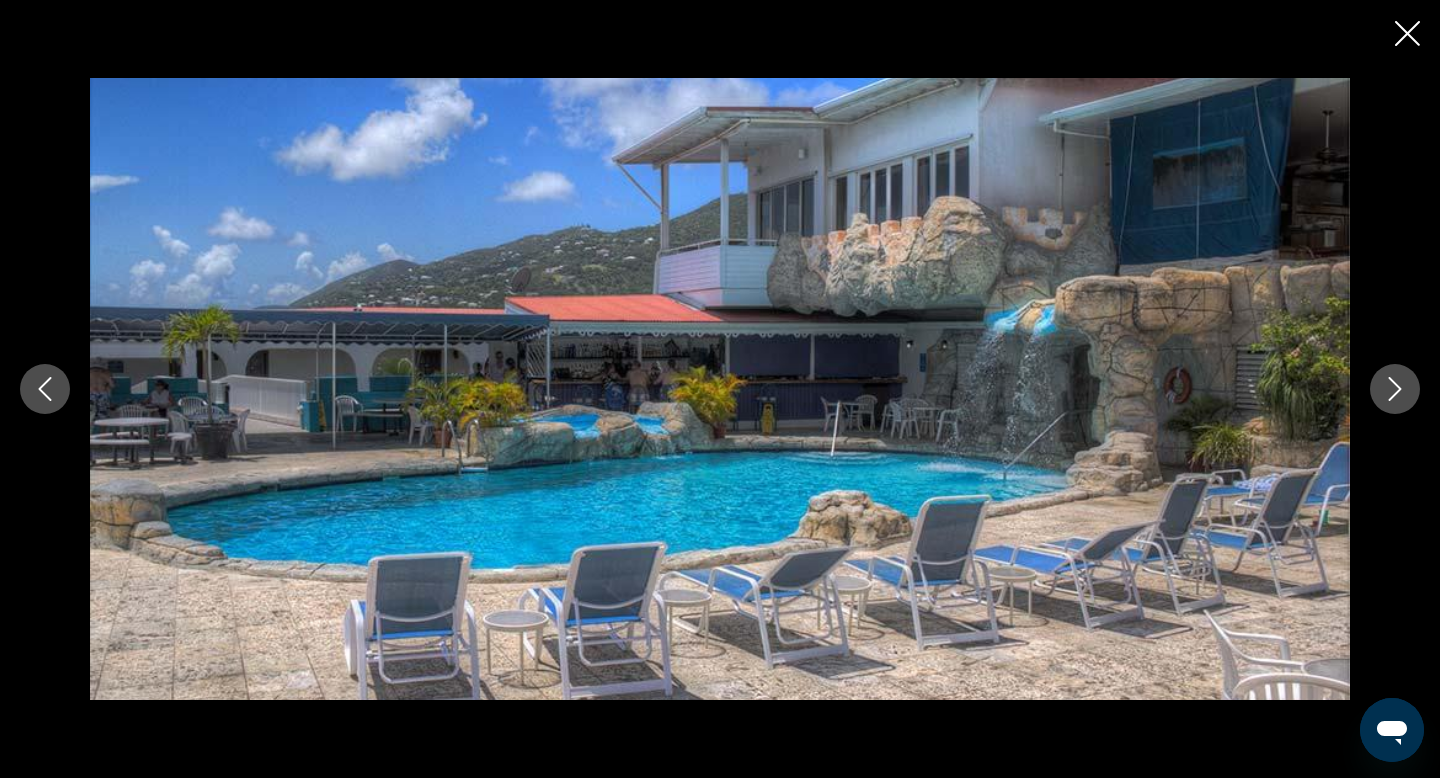 click at bounding box center [1395, 389] 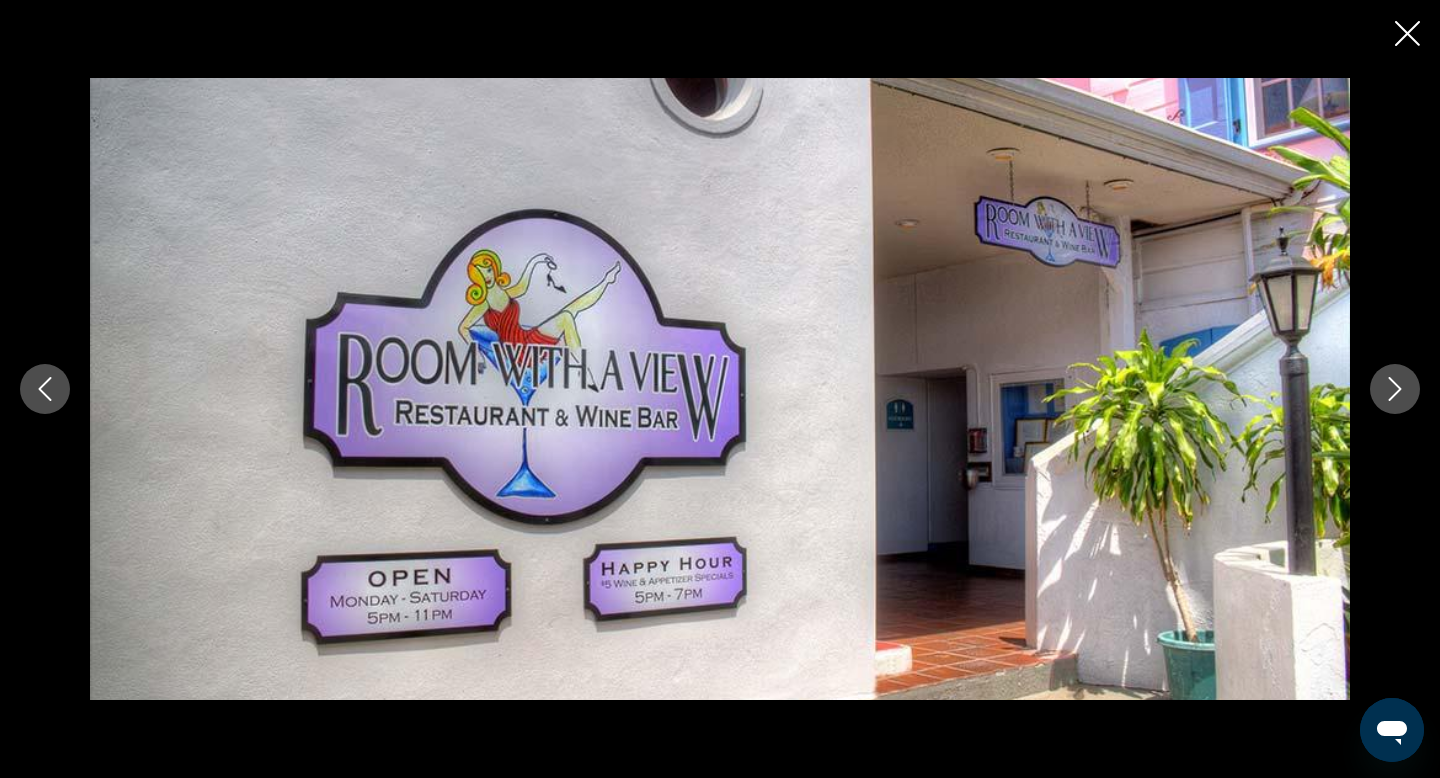 click at bounding box center [1395, 389] 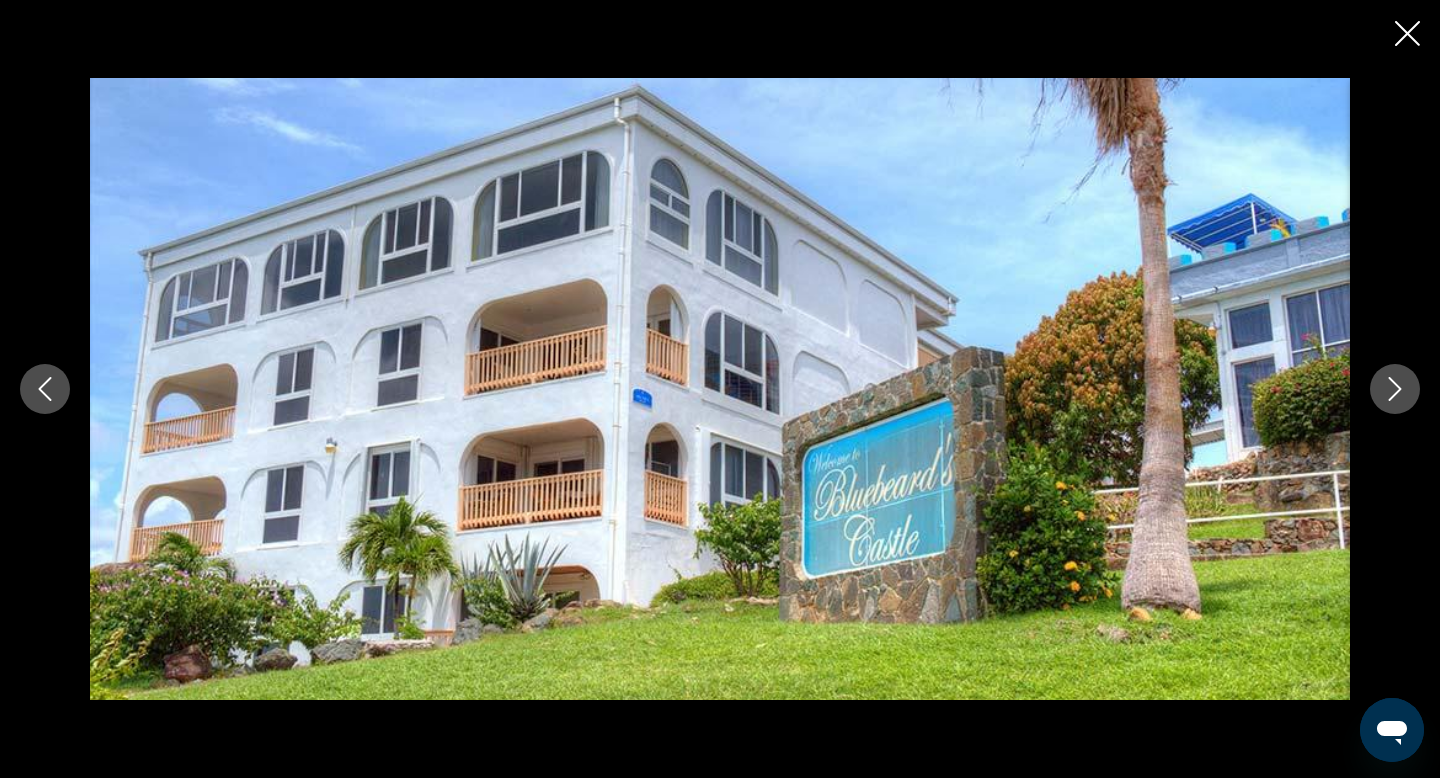 click at bounding box center [1395, 389] 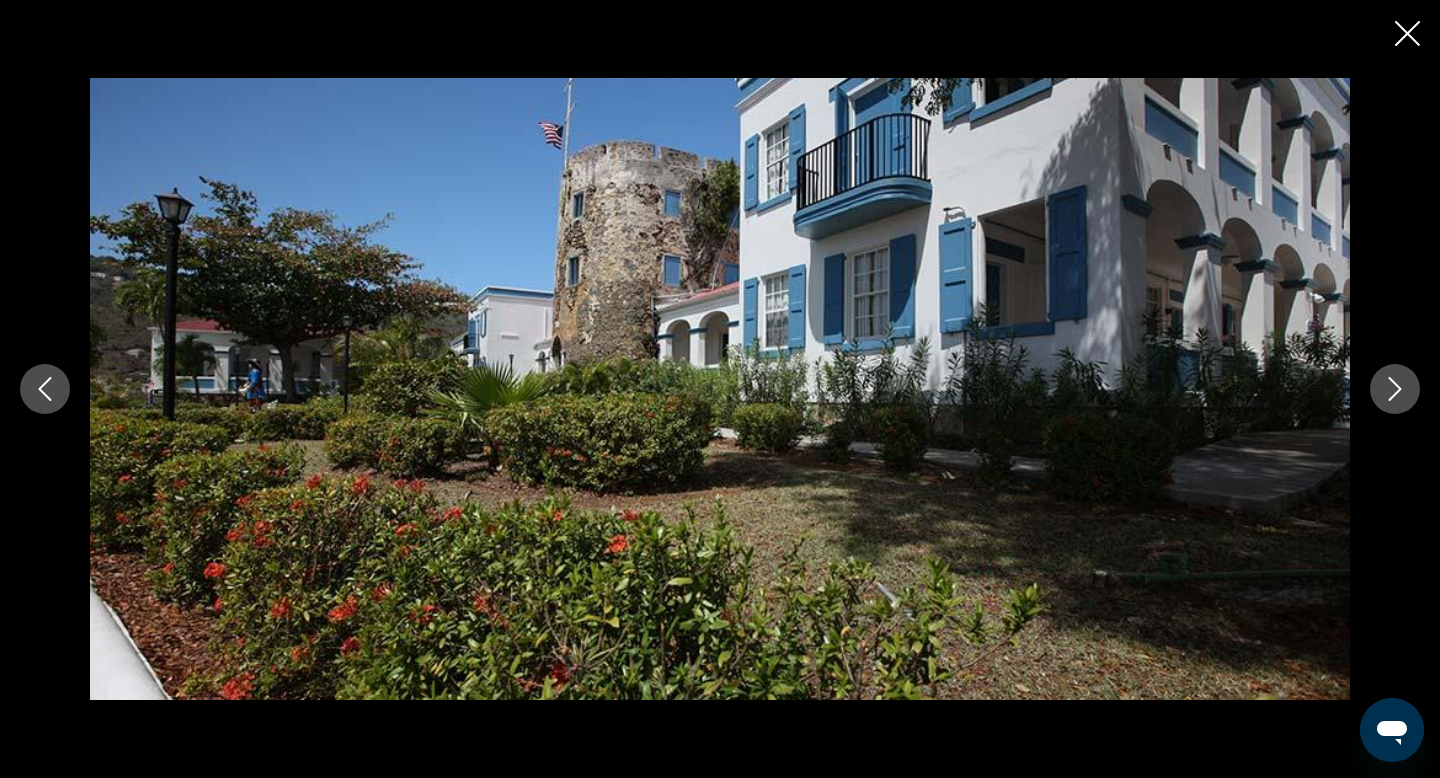 click at bounding box center [1395, 389] 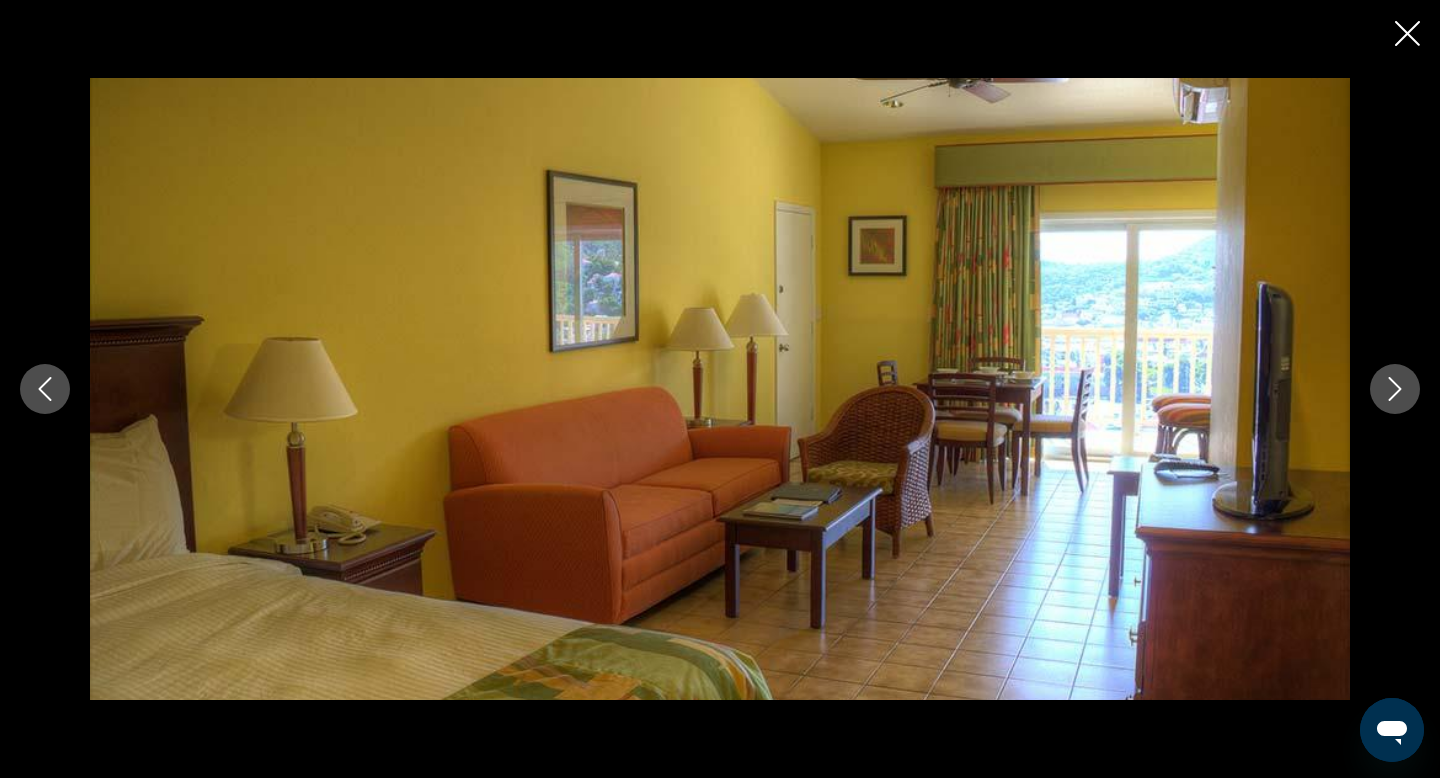 click at bounding box center [1395, 389] 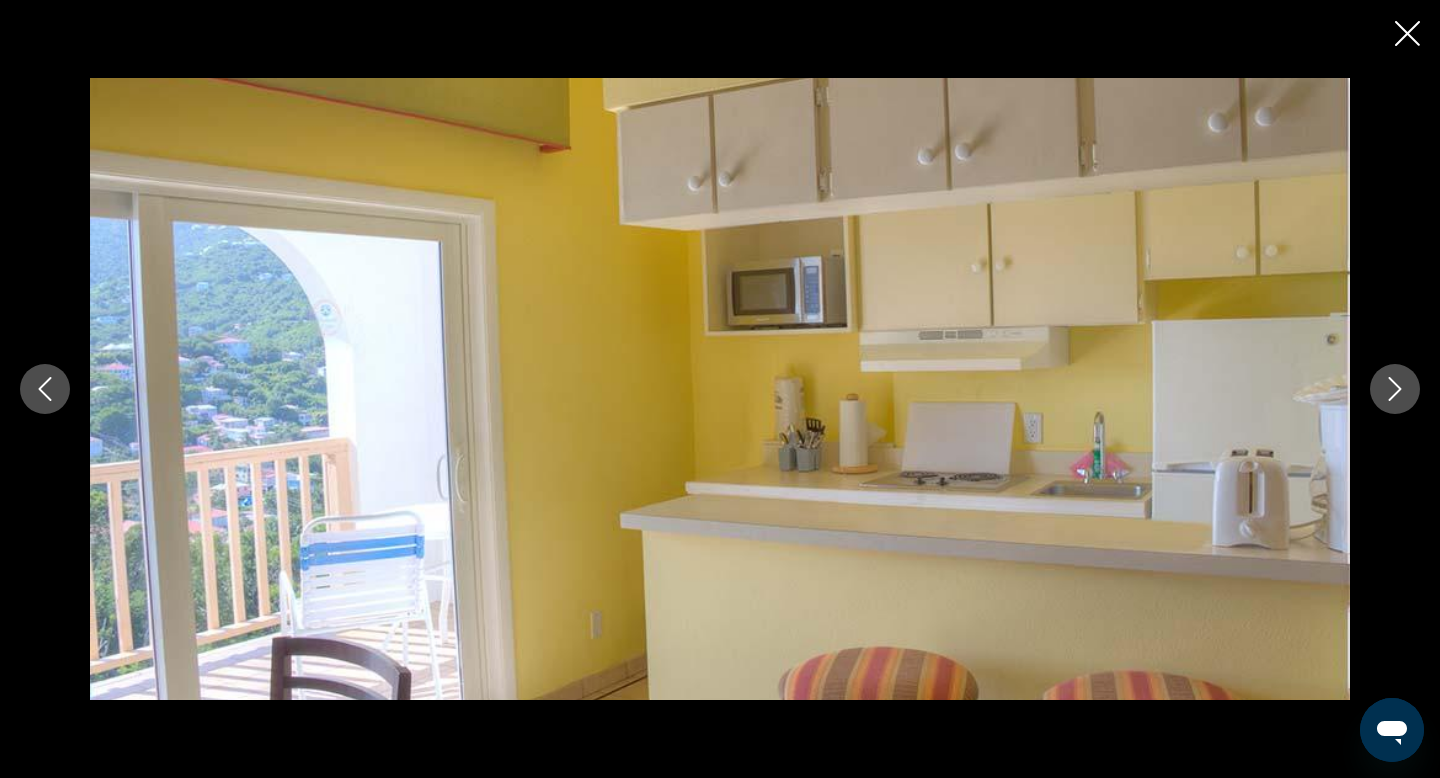 click at bounding box center [1395, 389] 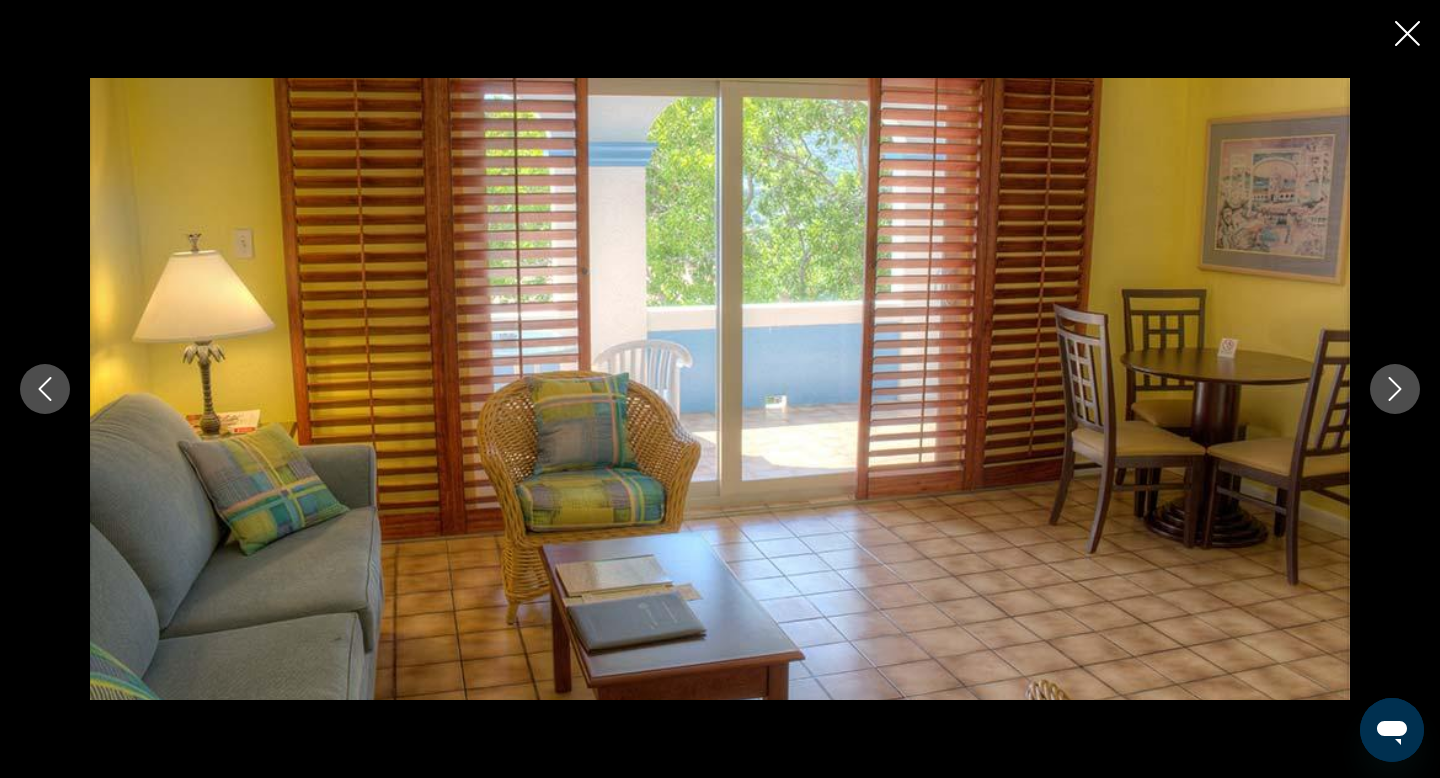 click at bounding box center [1395, 389] 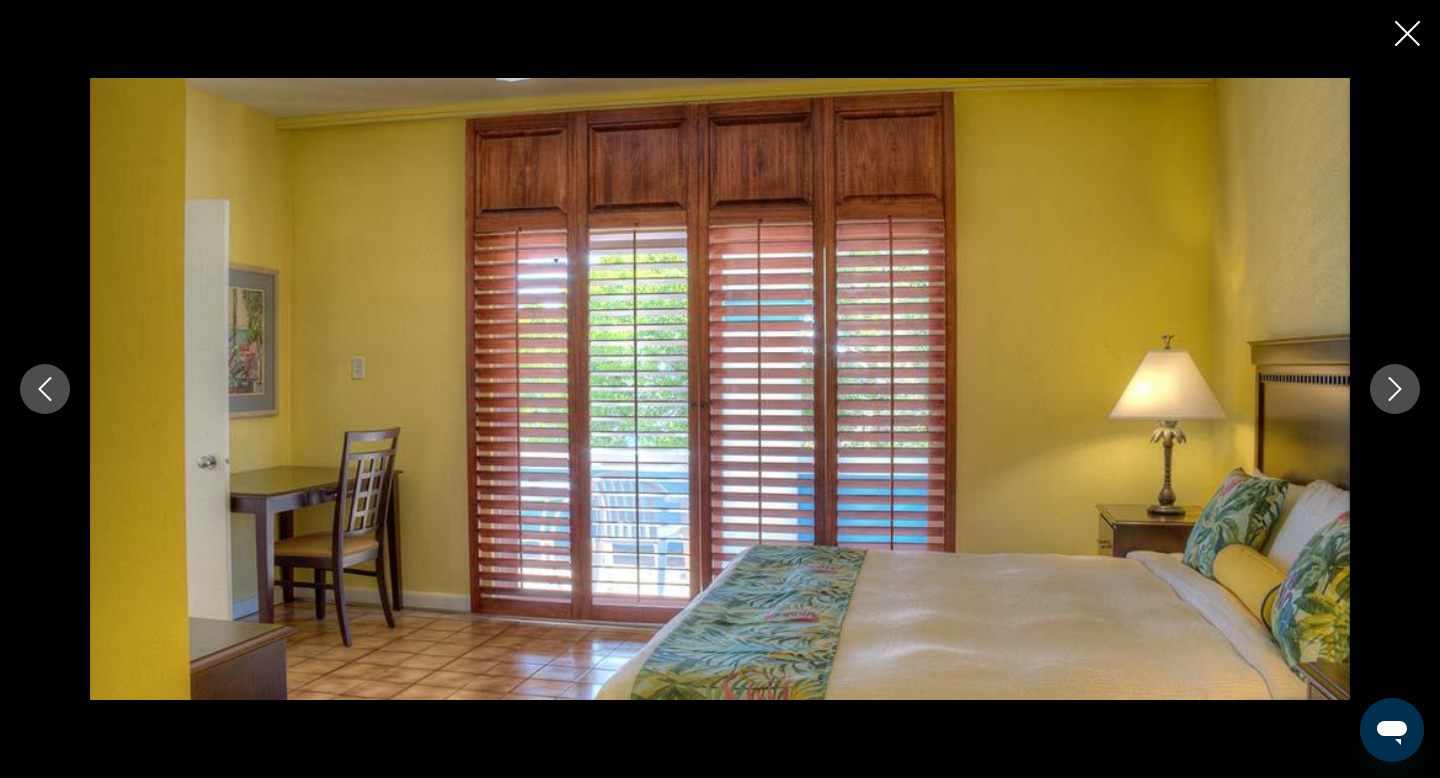 click at bounding box center [1395, 389] 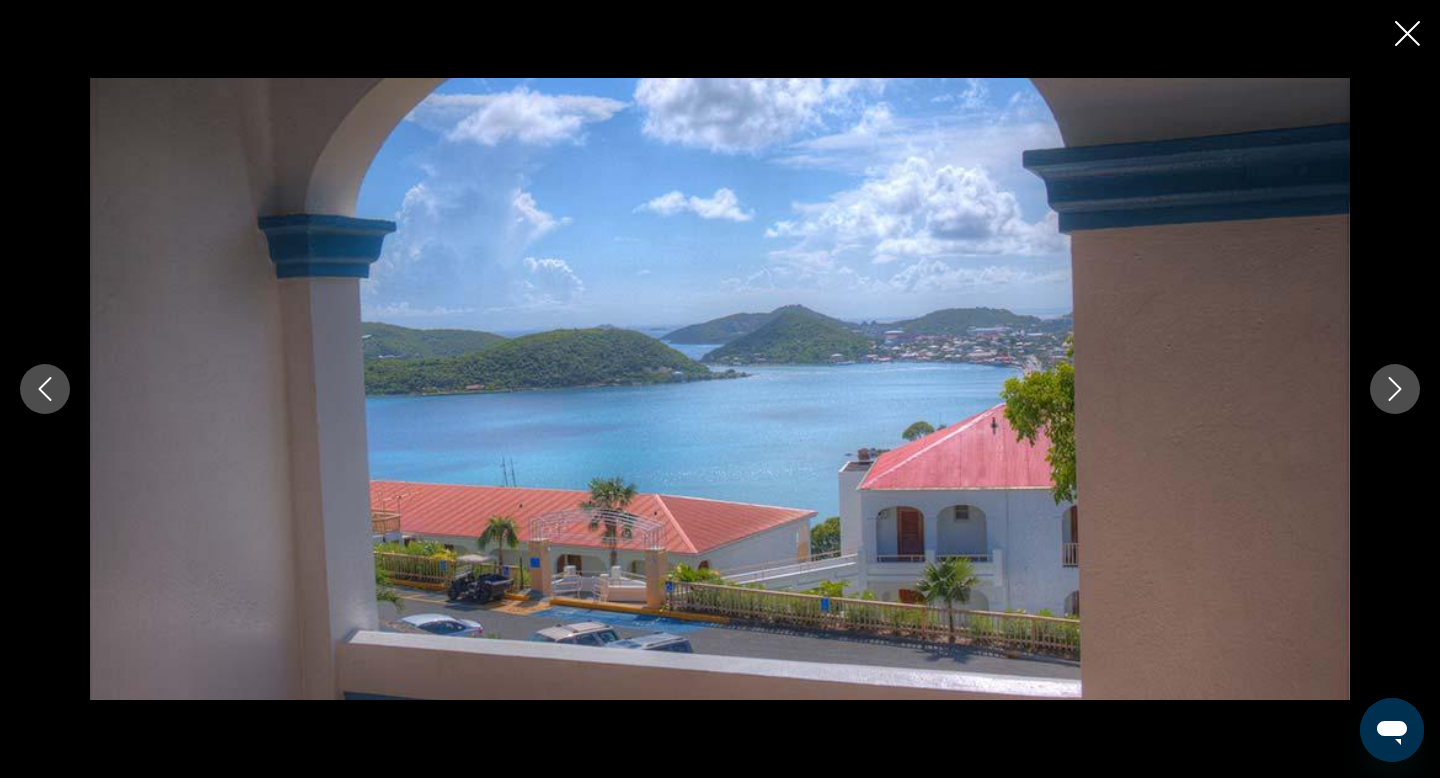 click at bounding box center [1395, 389] 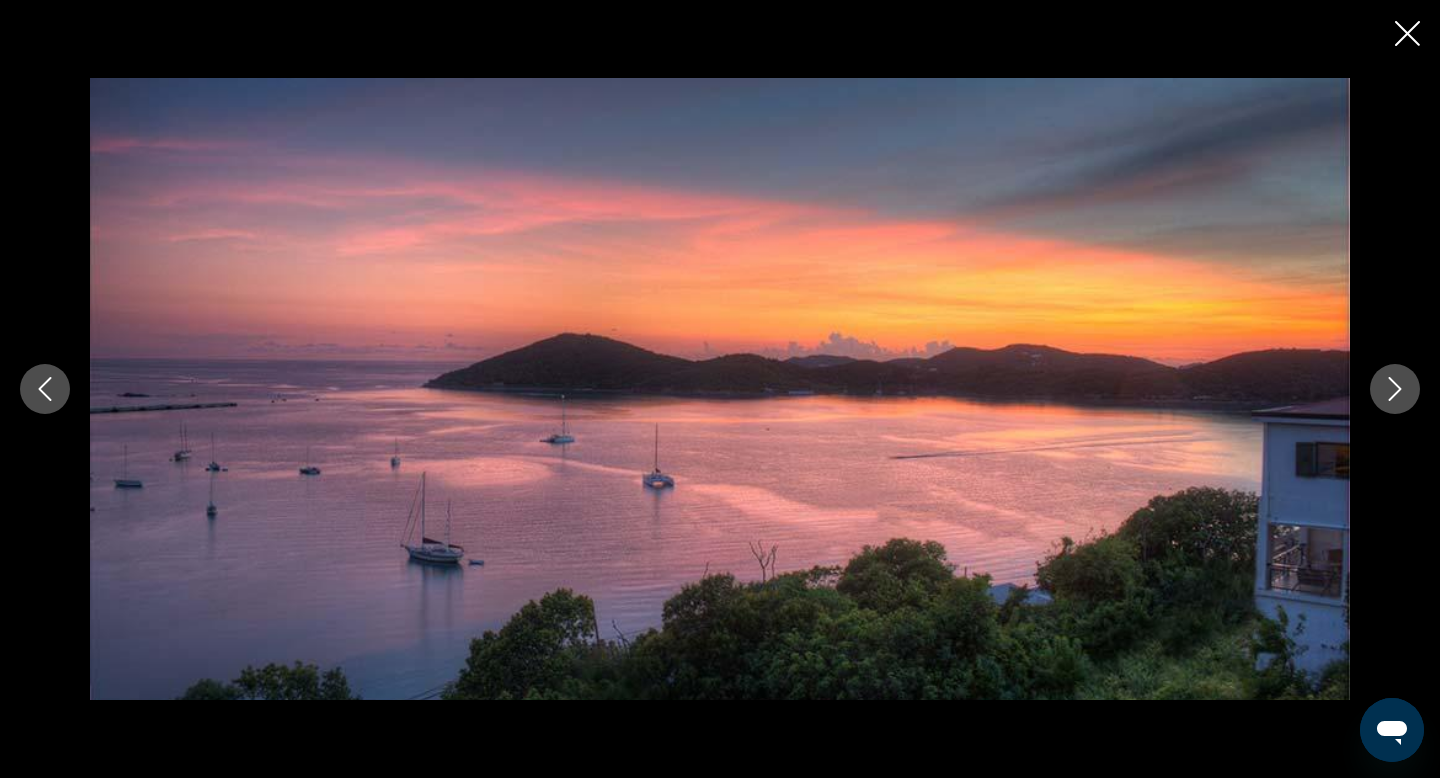 click at bounding box center (1395, 389) 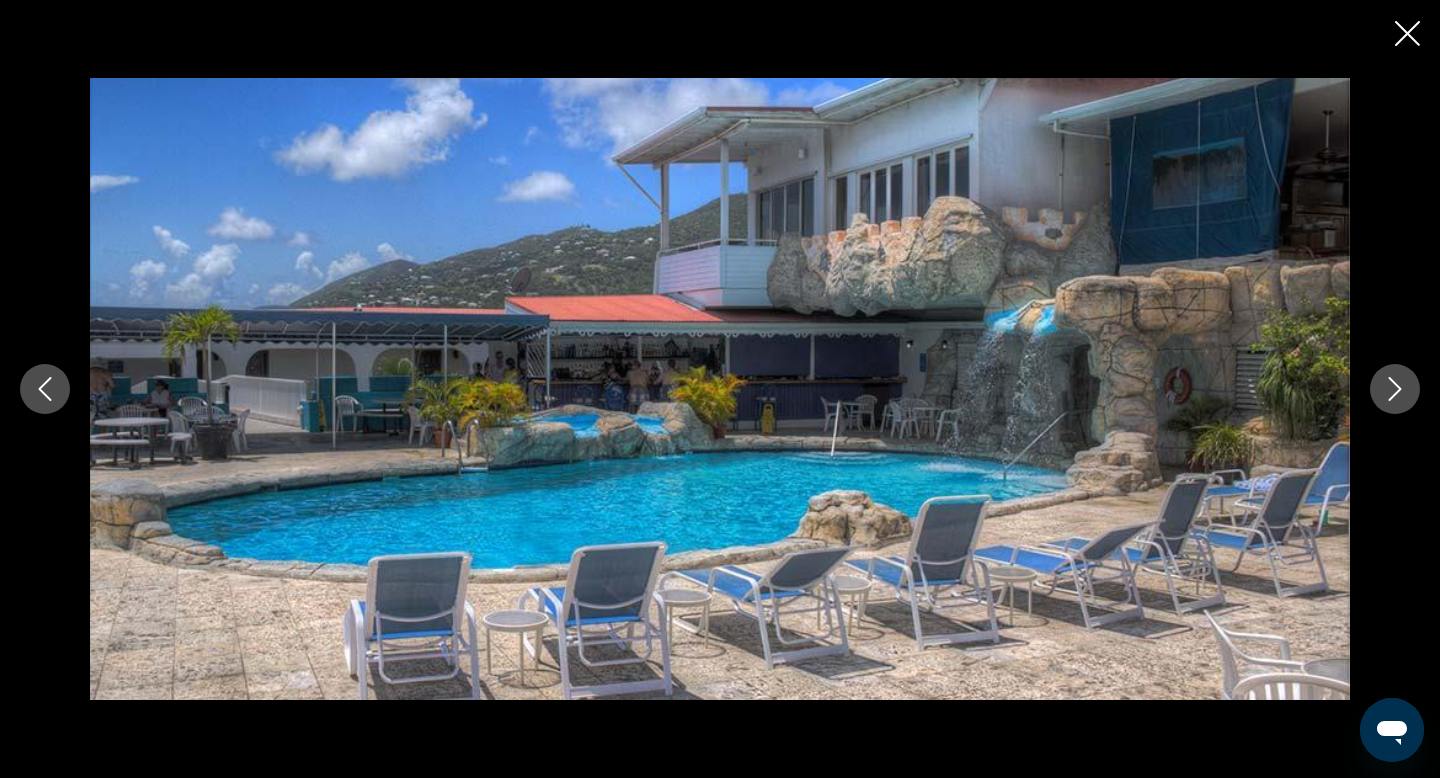 scroll, scrollTop: 580, scrollLeft: 0, axis: vertical 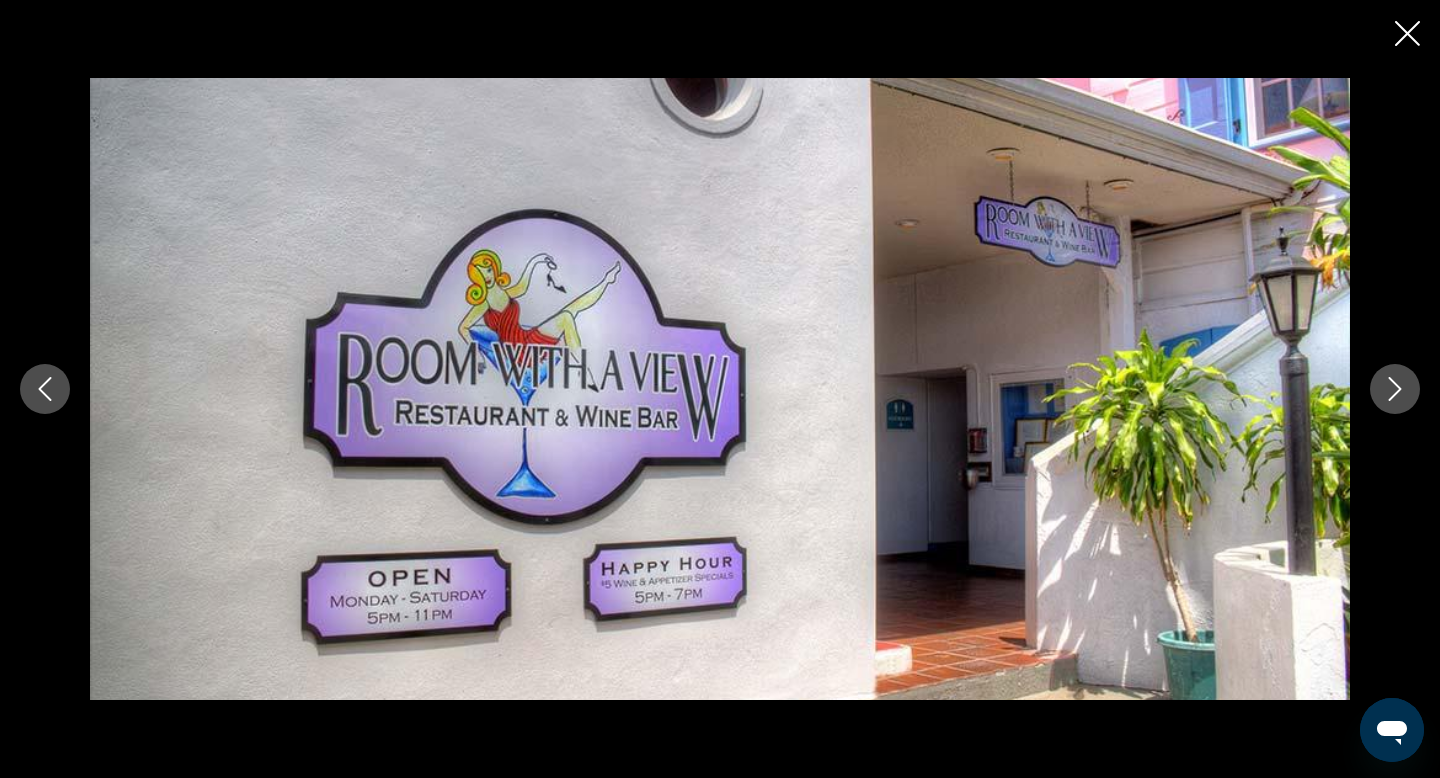 click at bounding box center [1395, 389] 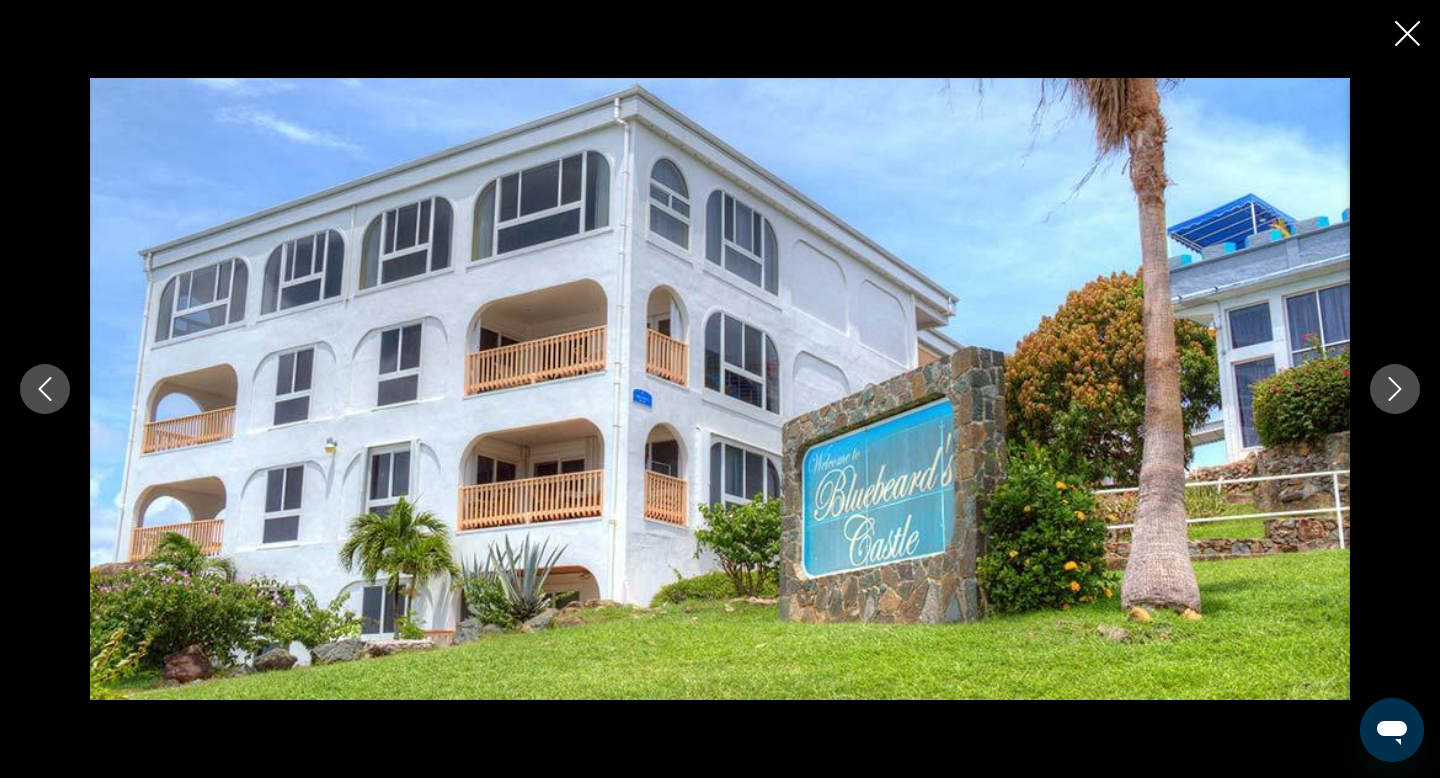 click at bounding box center [1395, 389] 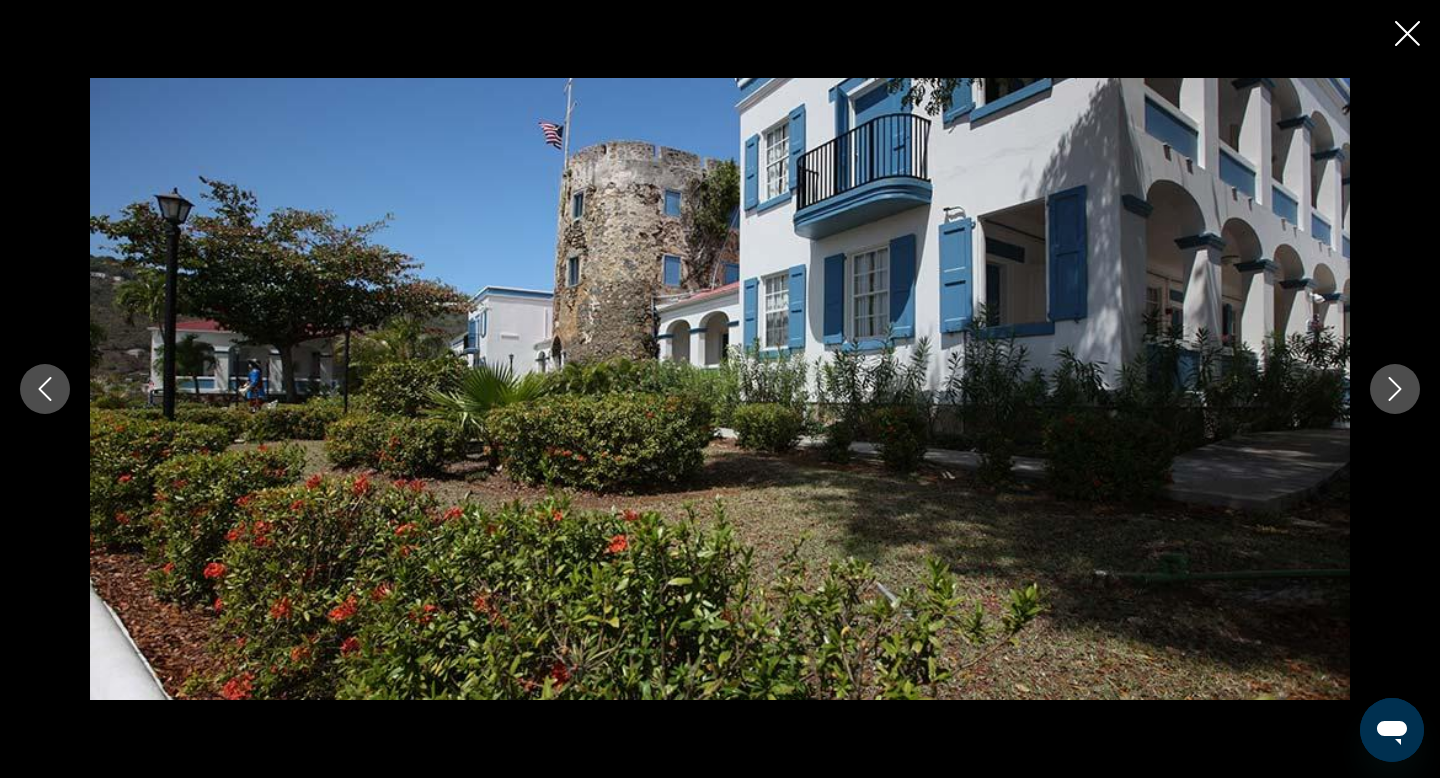 click at bounding box center (1395, 389) 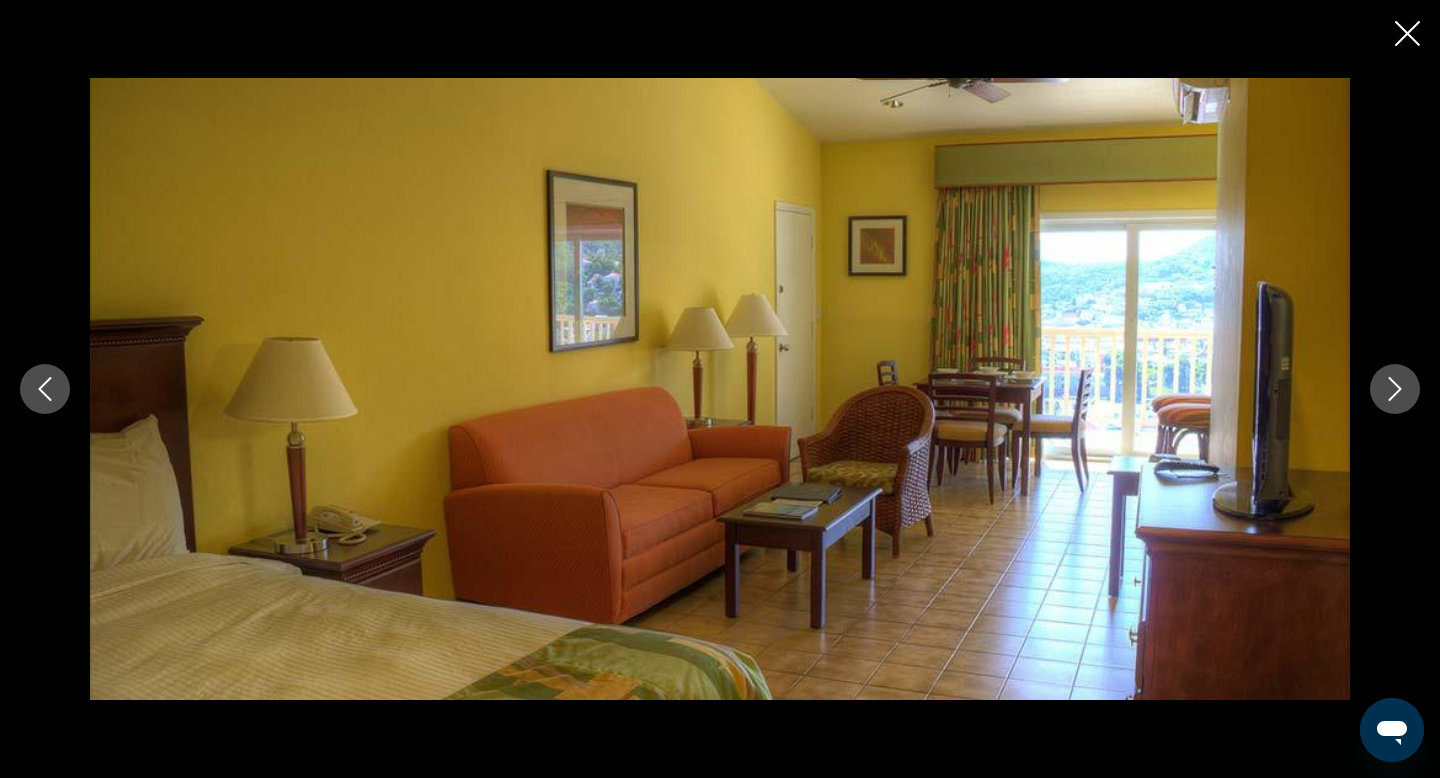 click 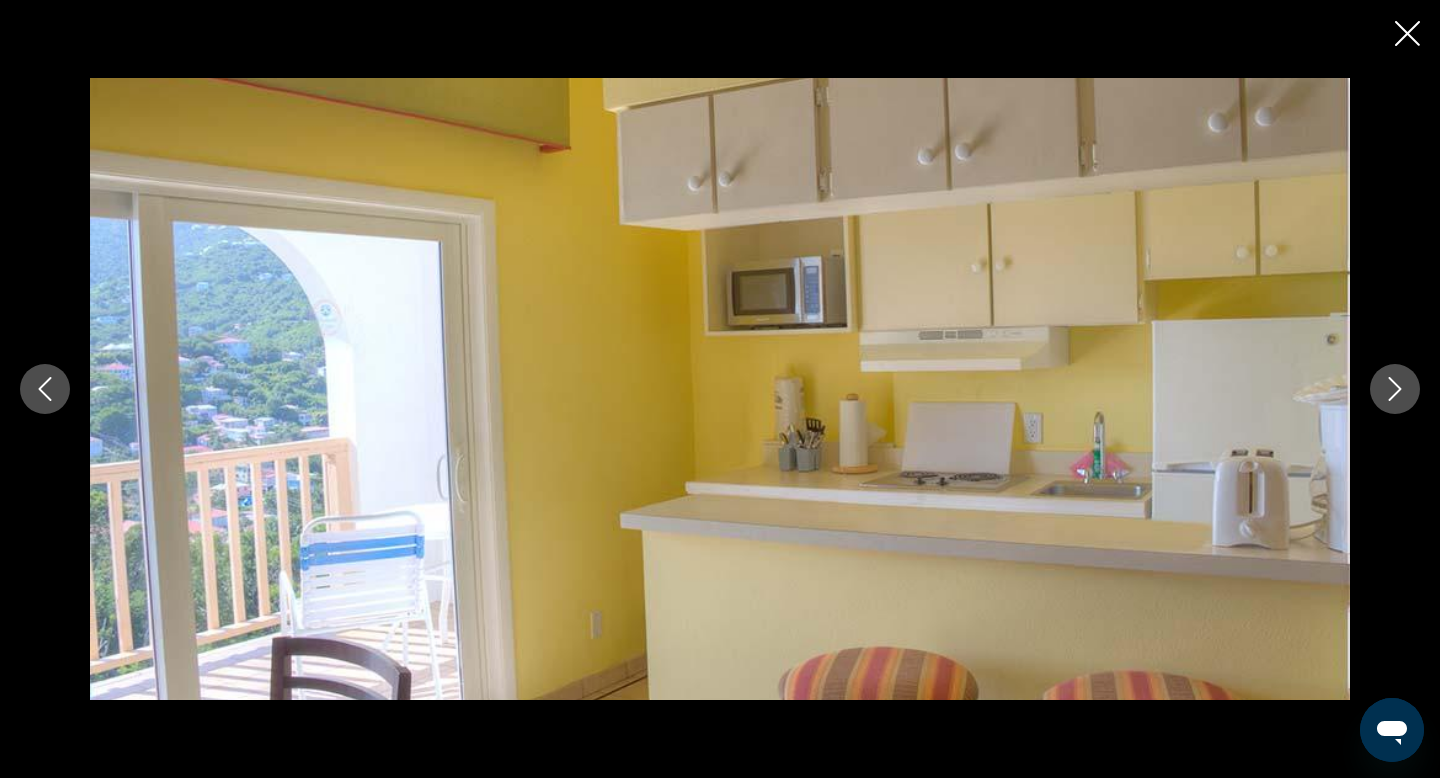 click 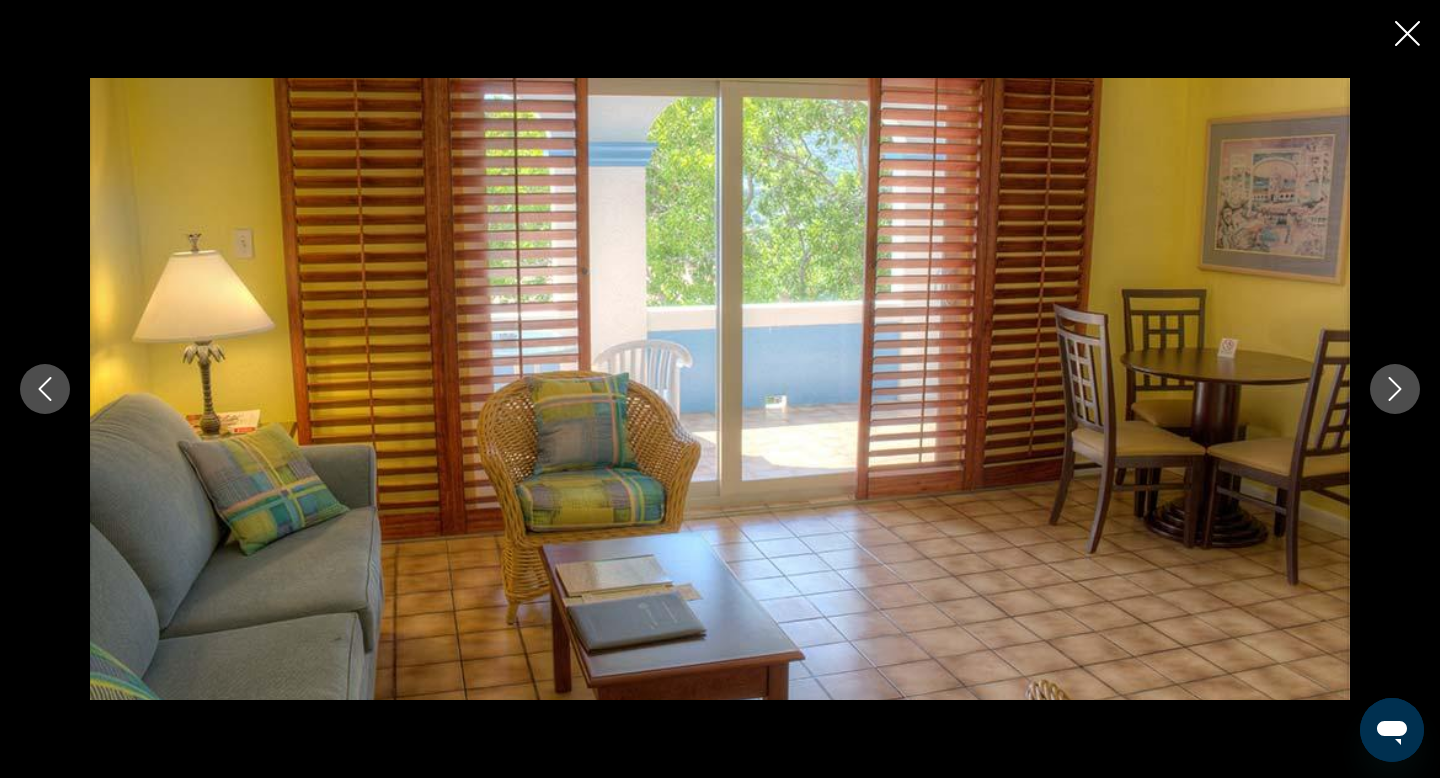 click 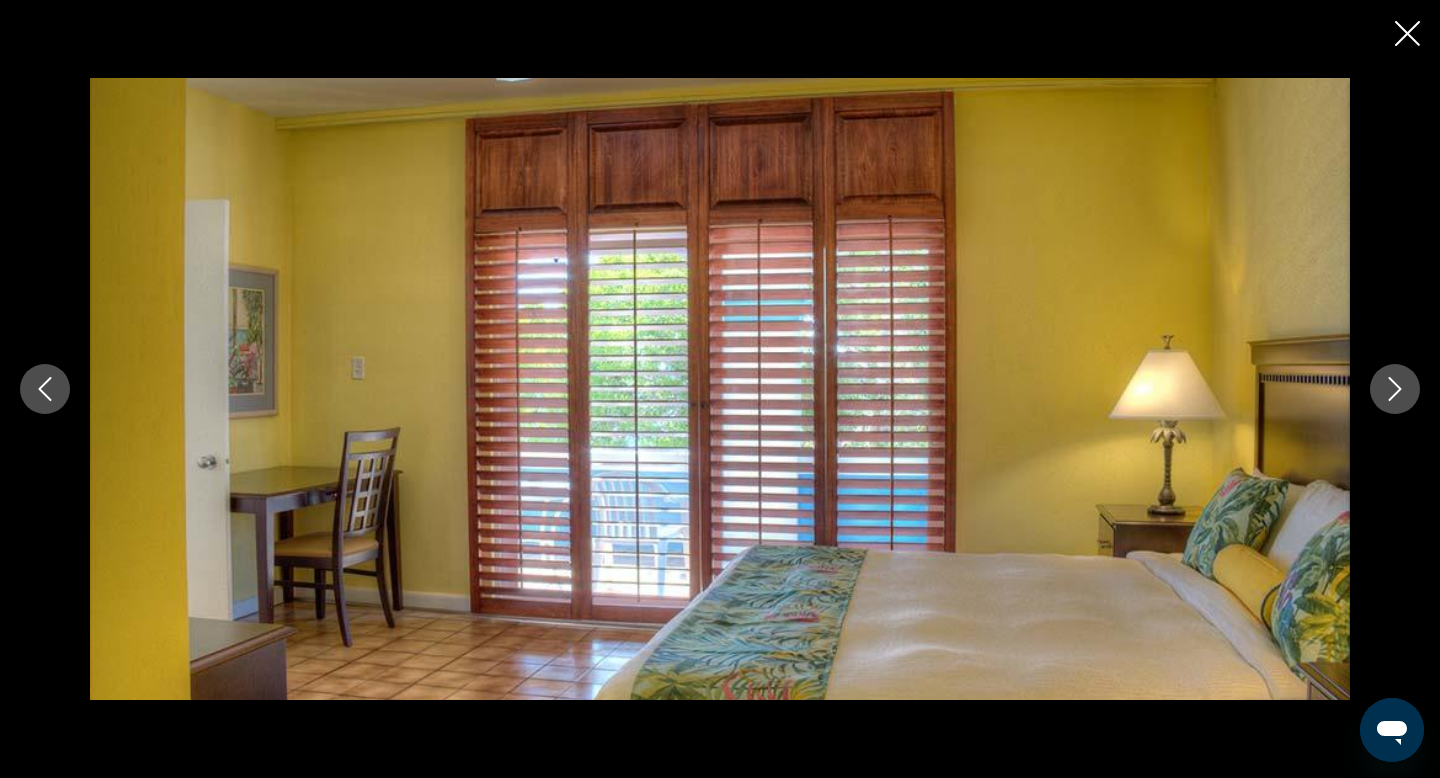 click 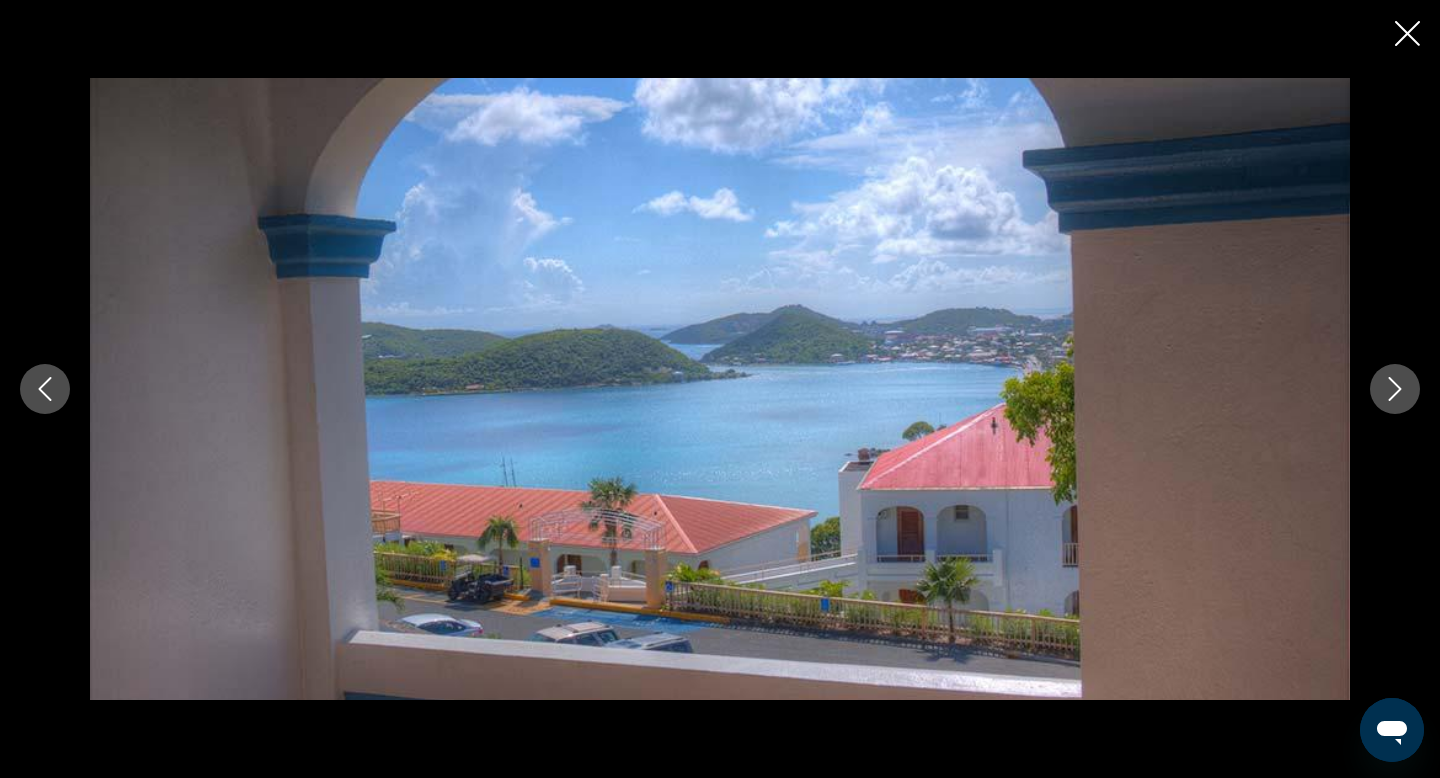 click 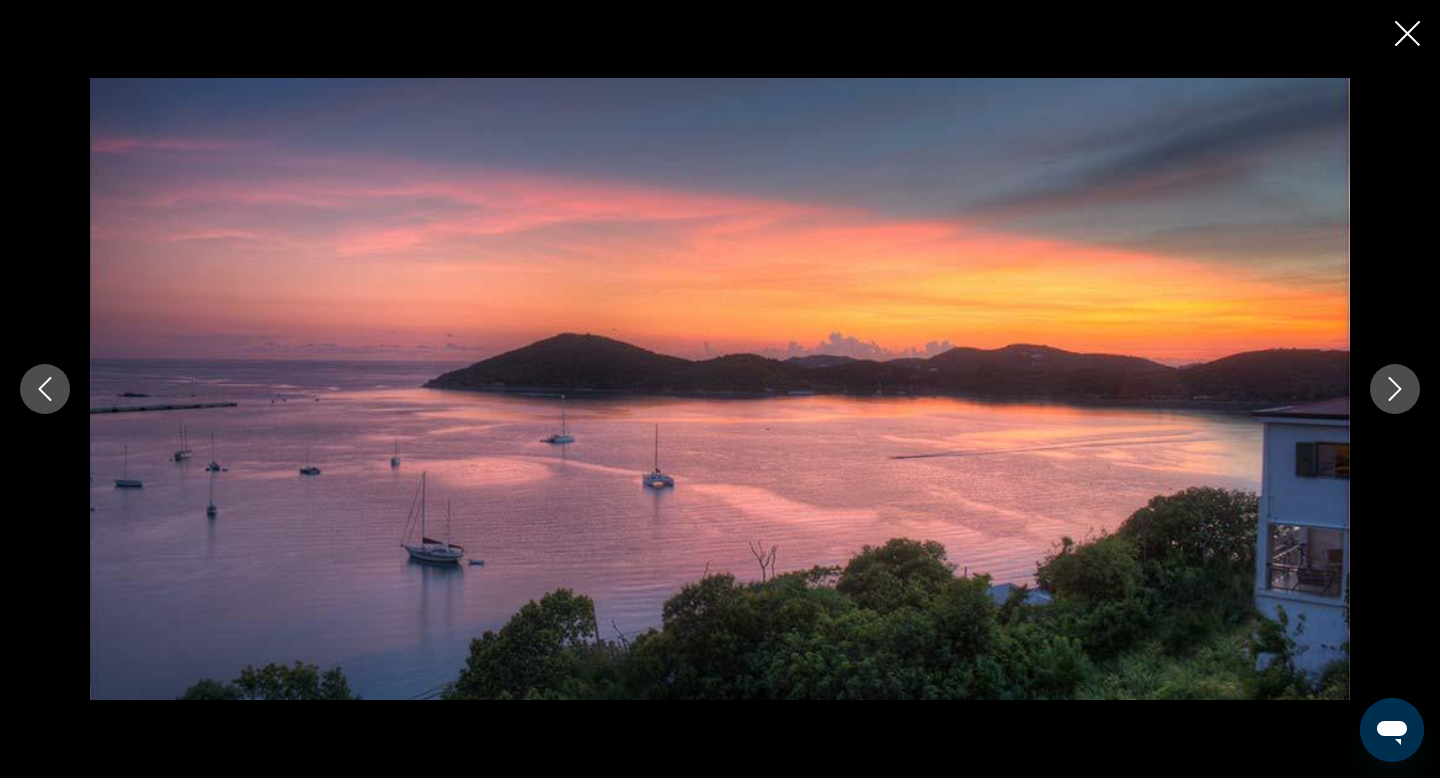 click 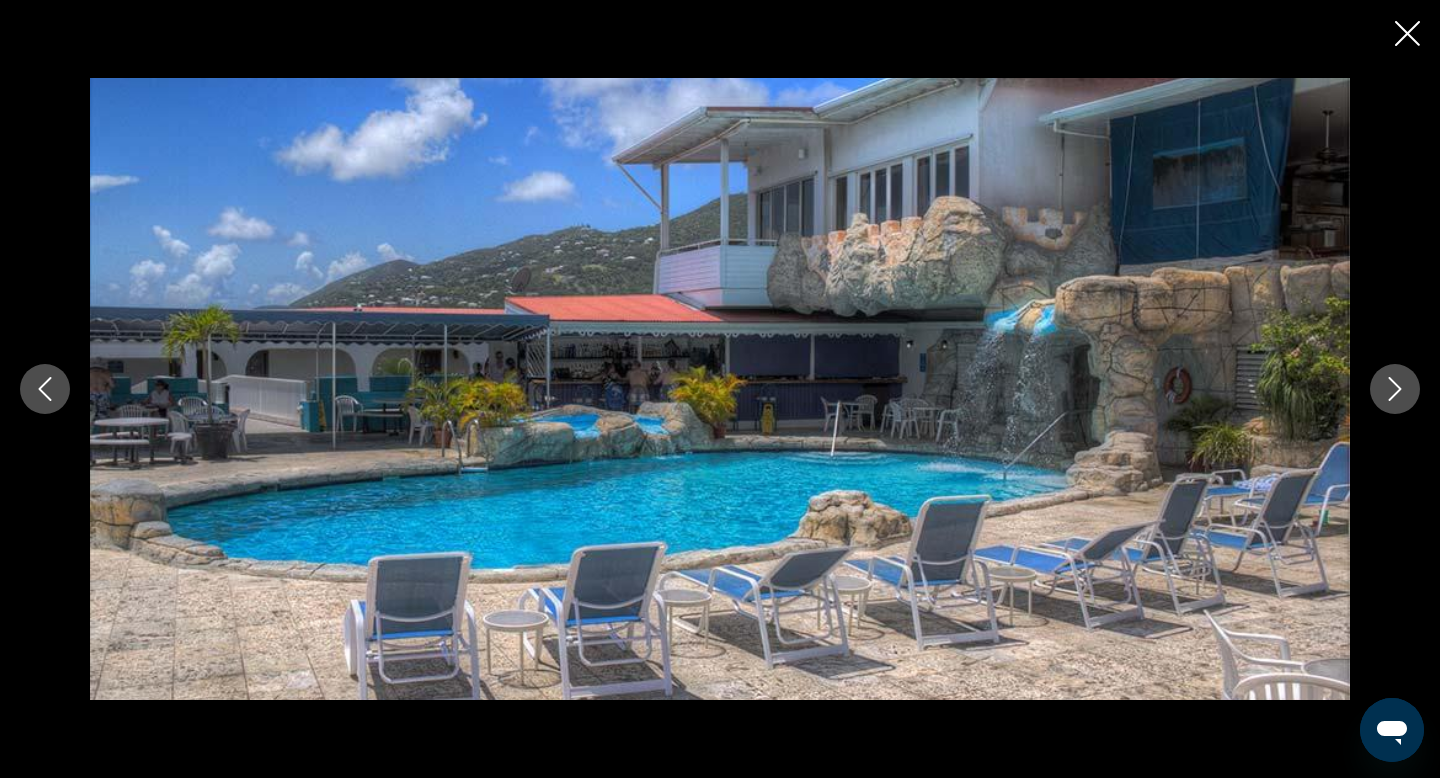 click 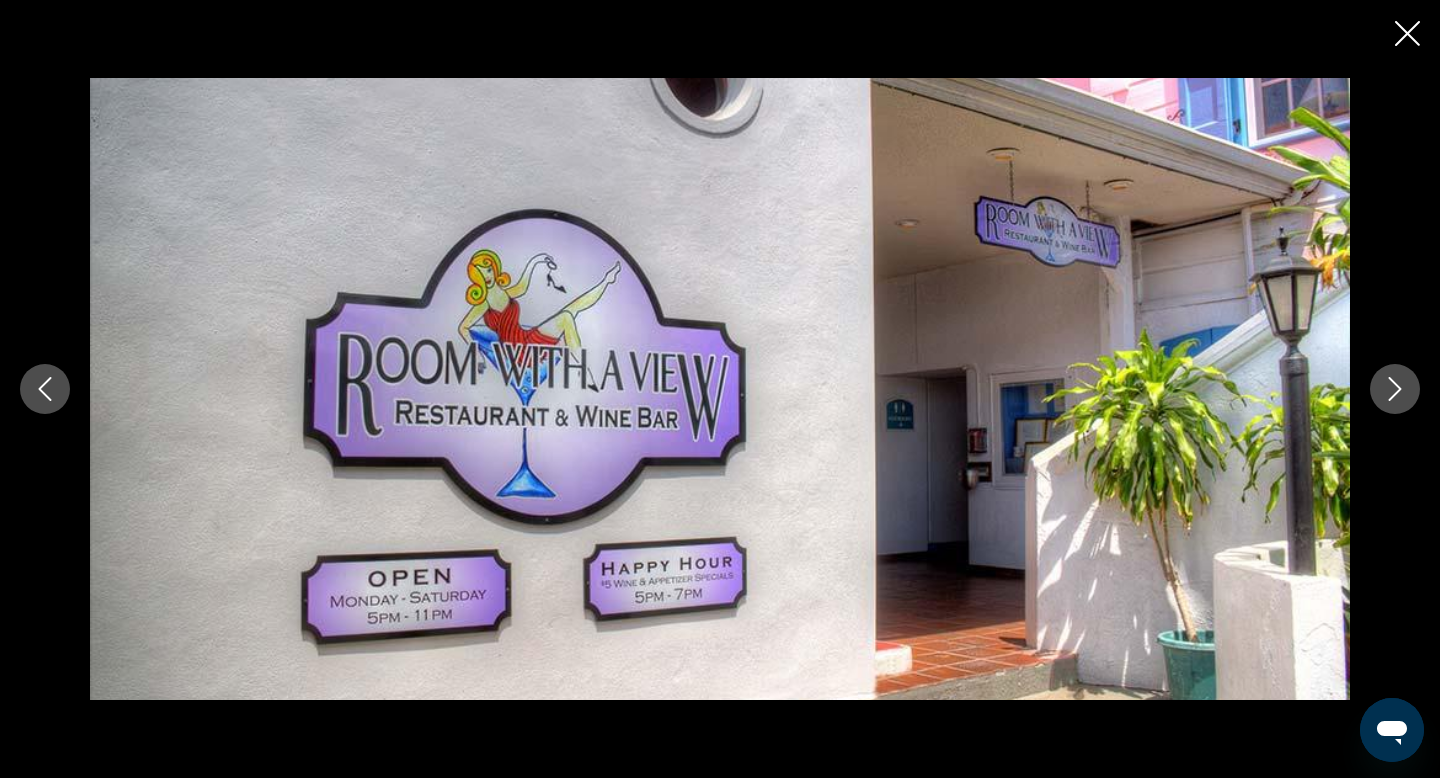 click 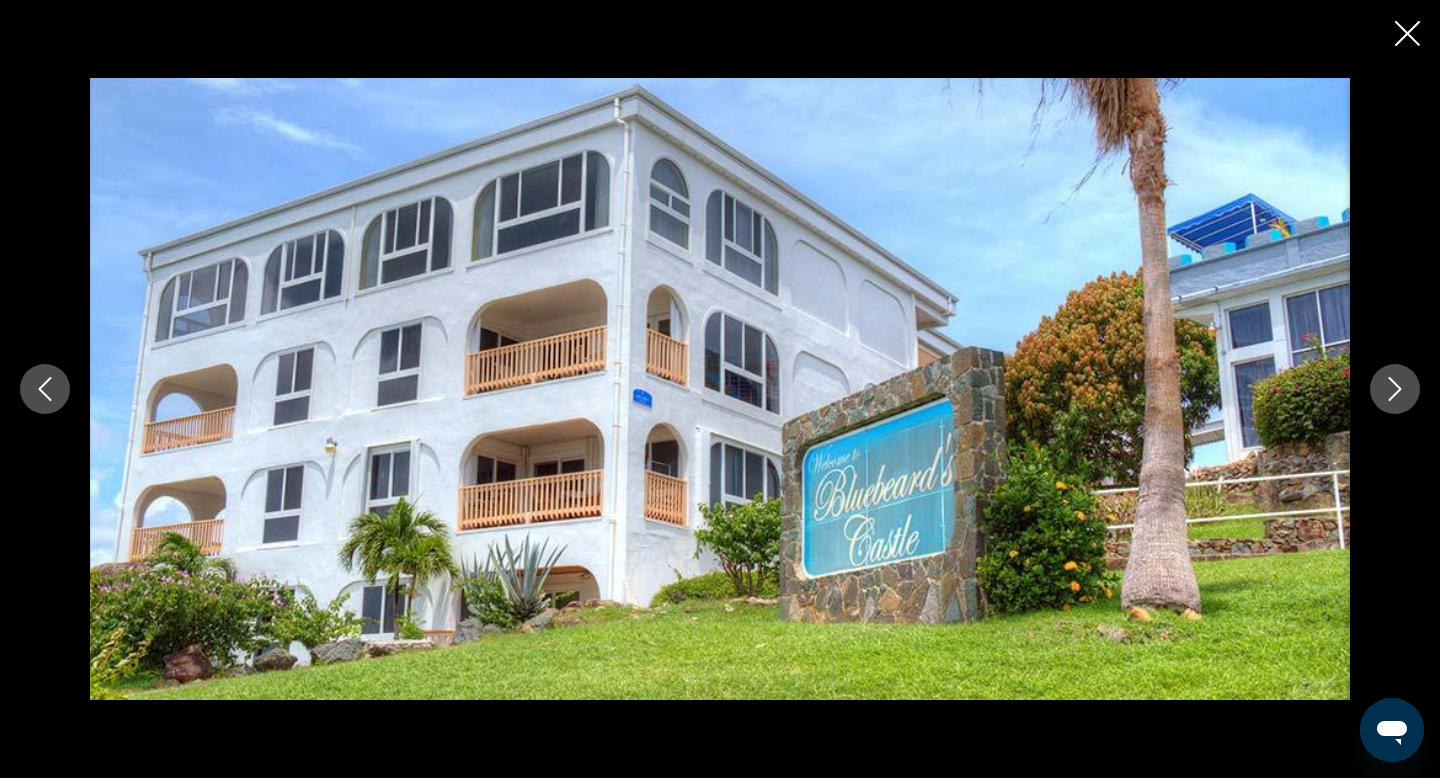 click 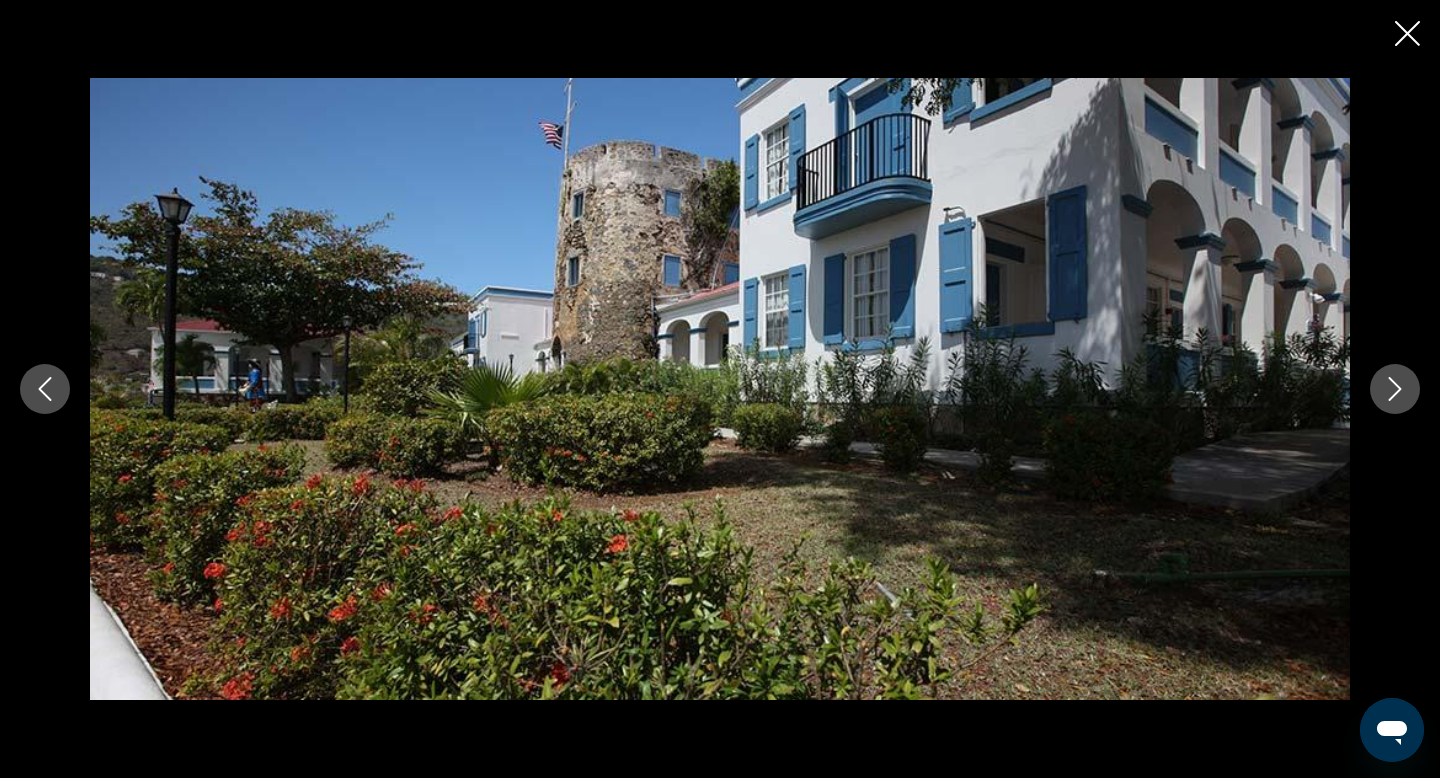 click 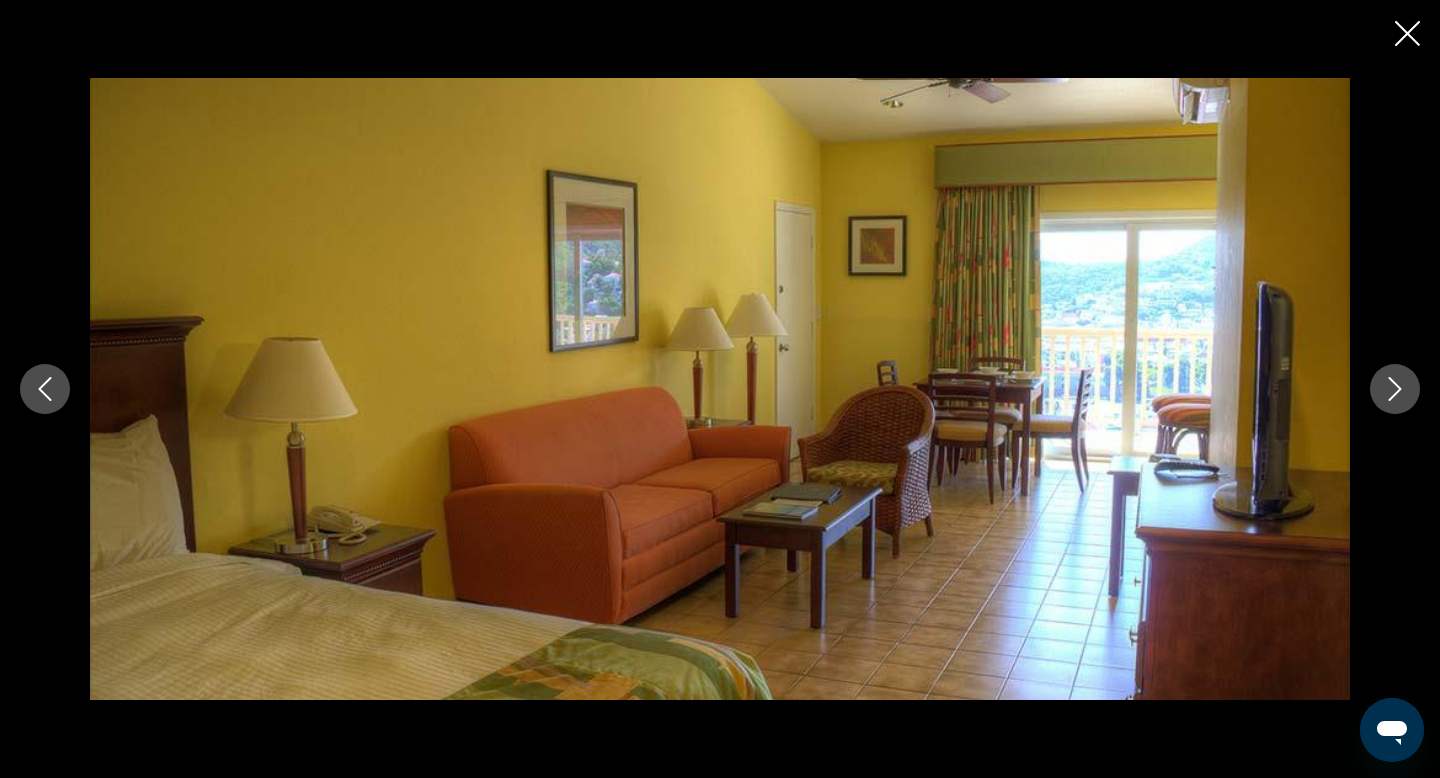 click 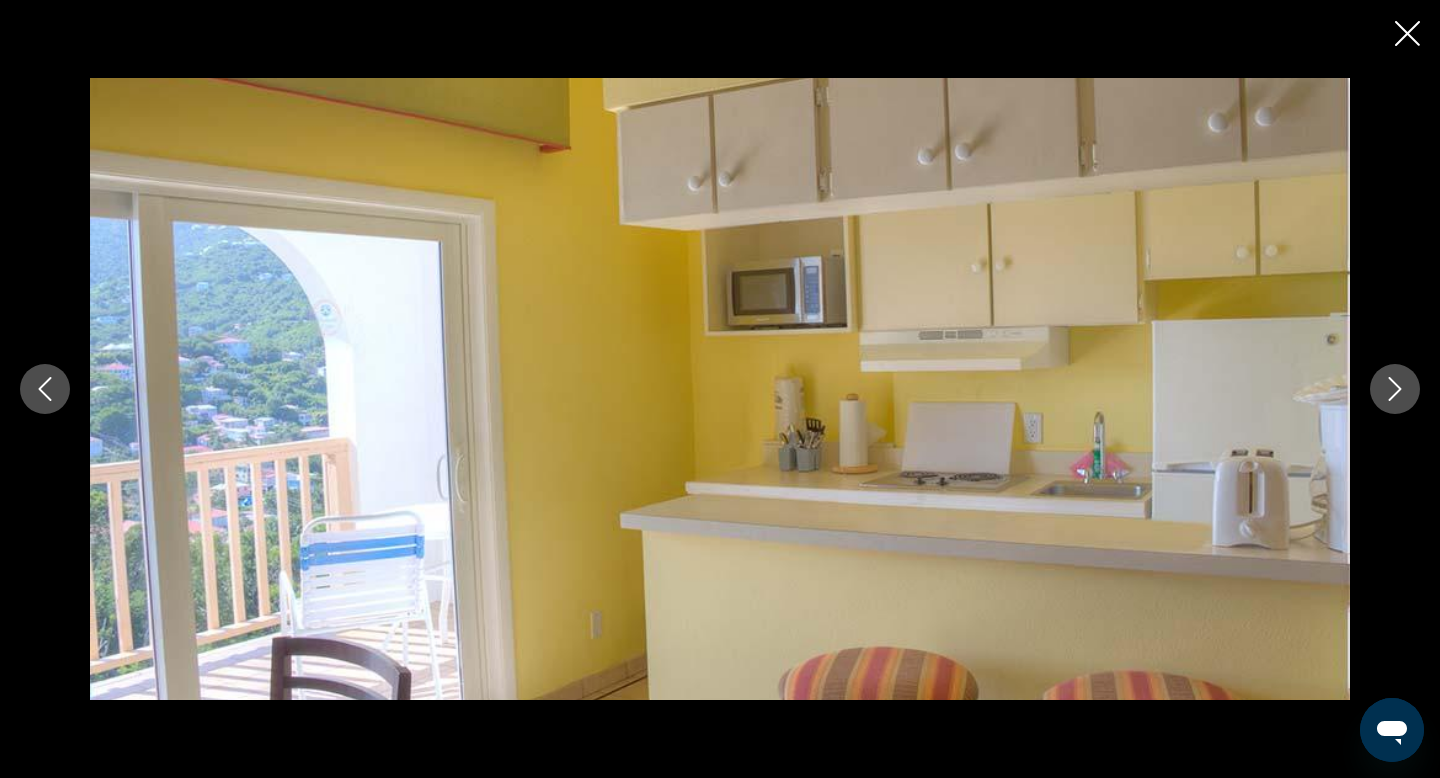 click 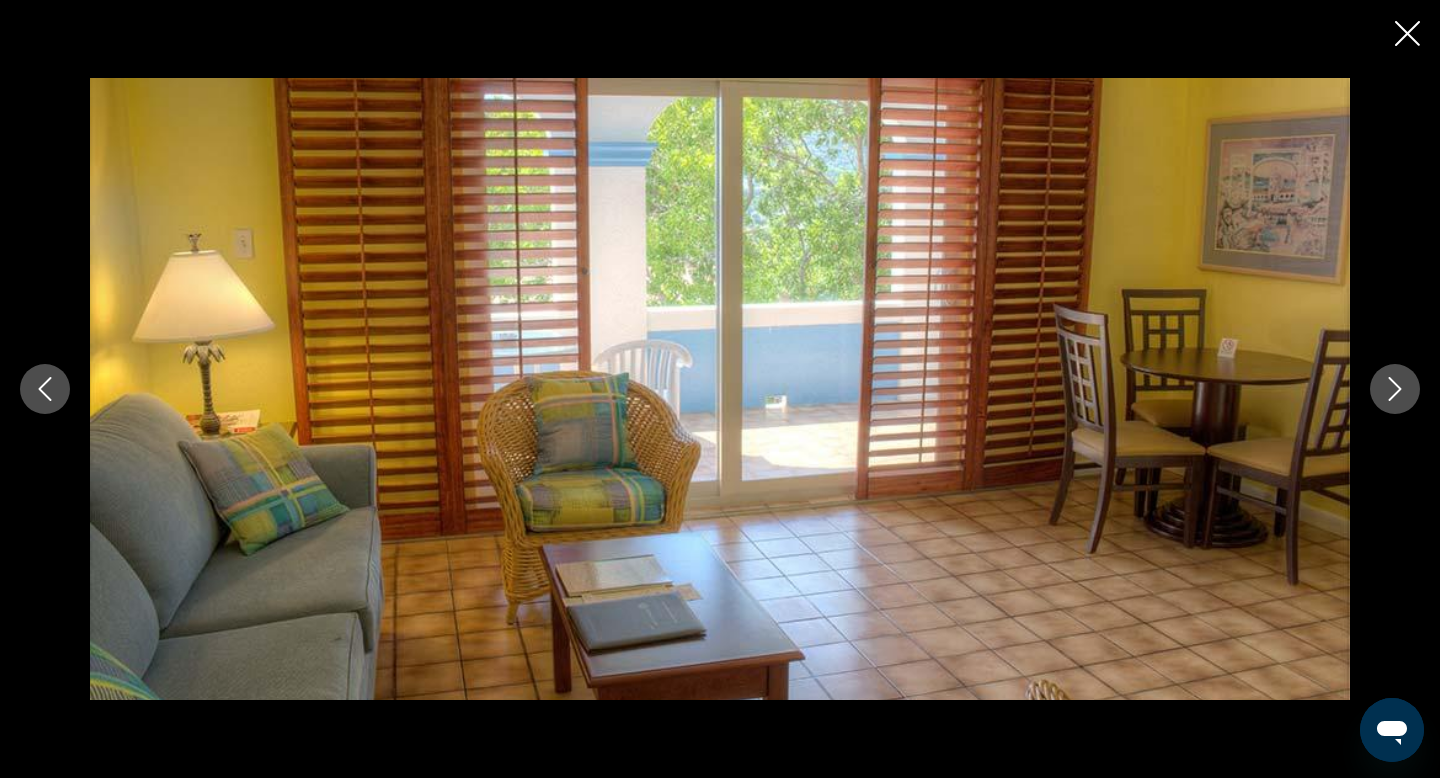 click 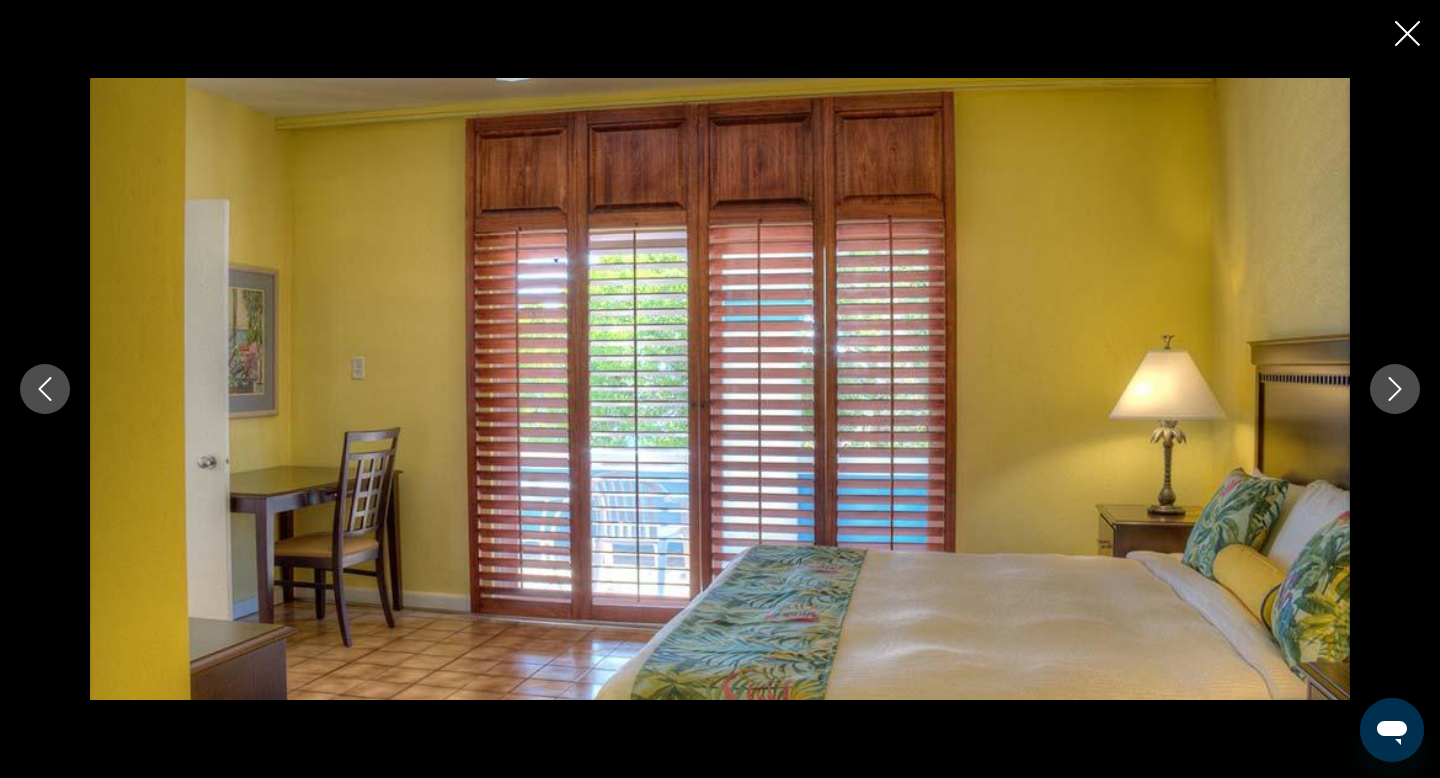 click 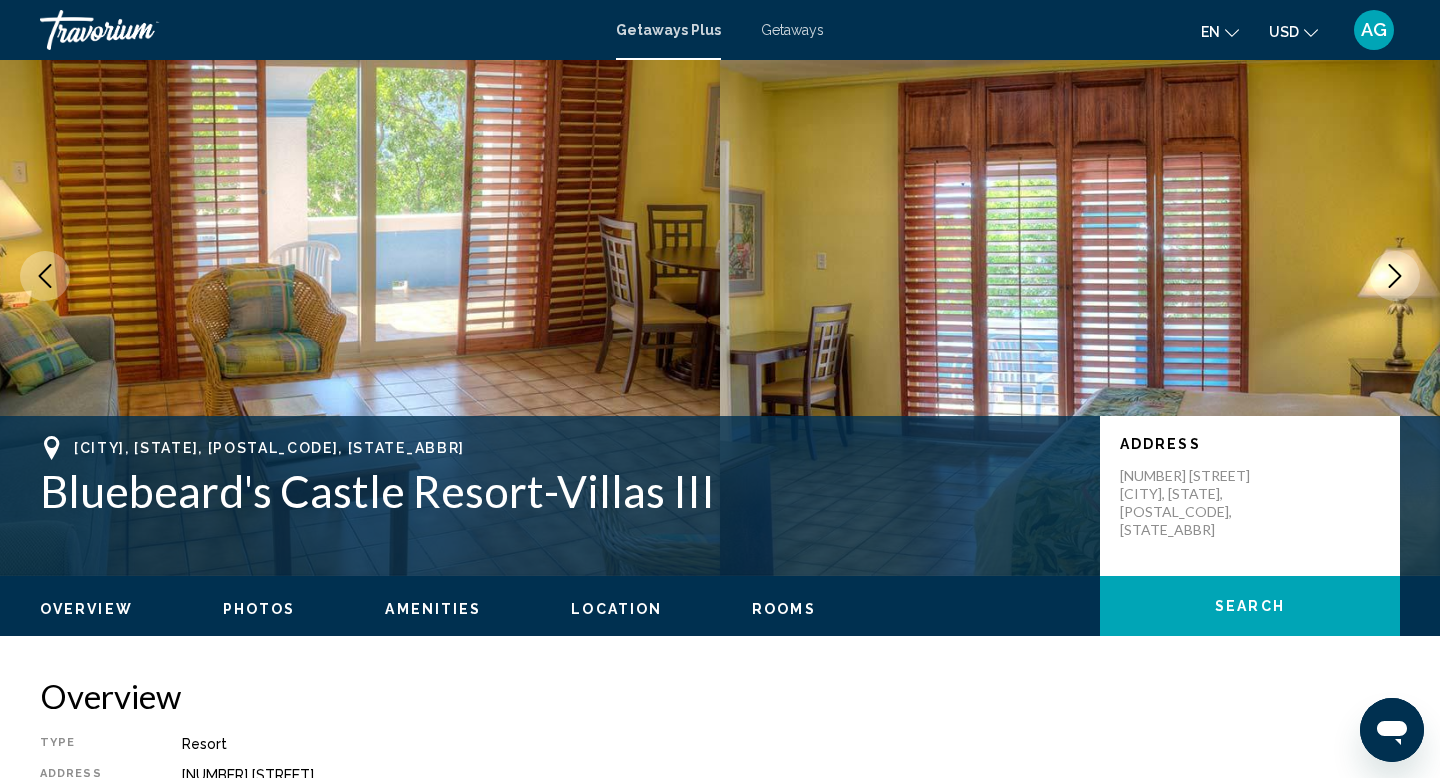 scroll, scrollTop: 0, scrollLeft: 0, axis: both 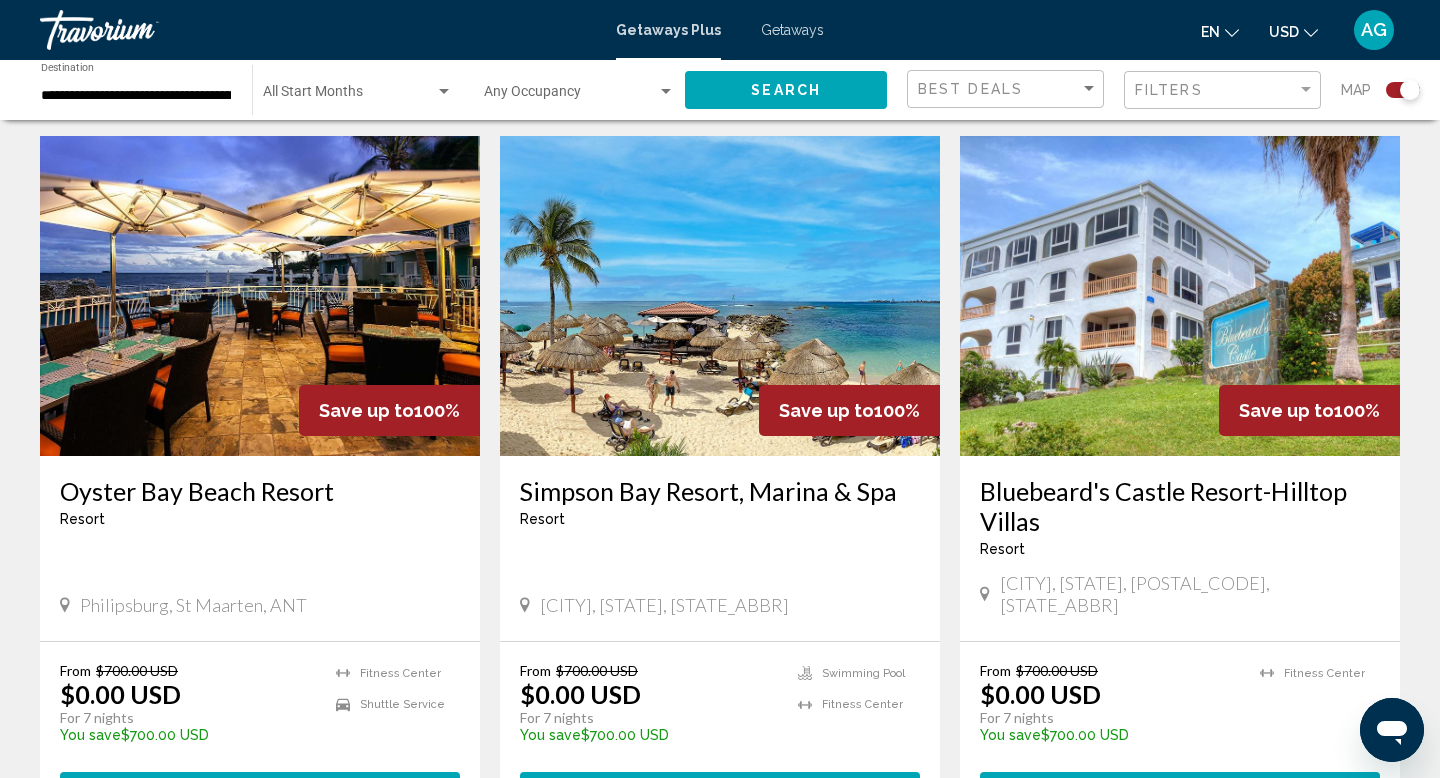 click at bounding box center (720, 296) 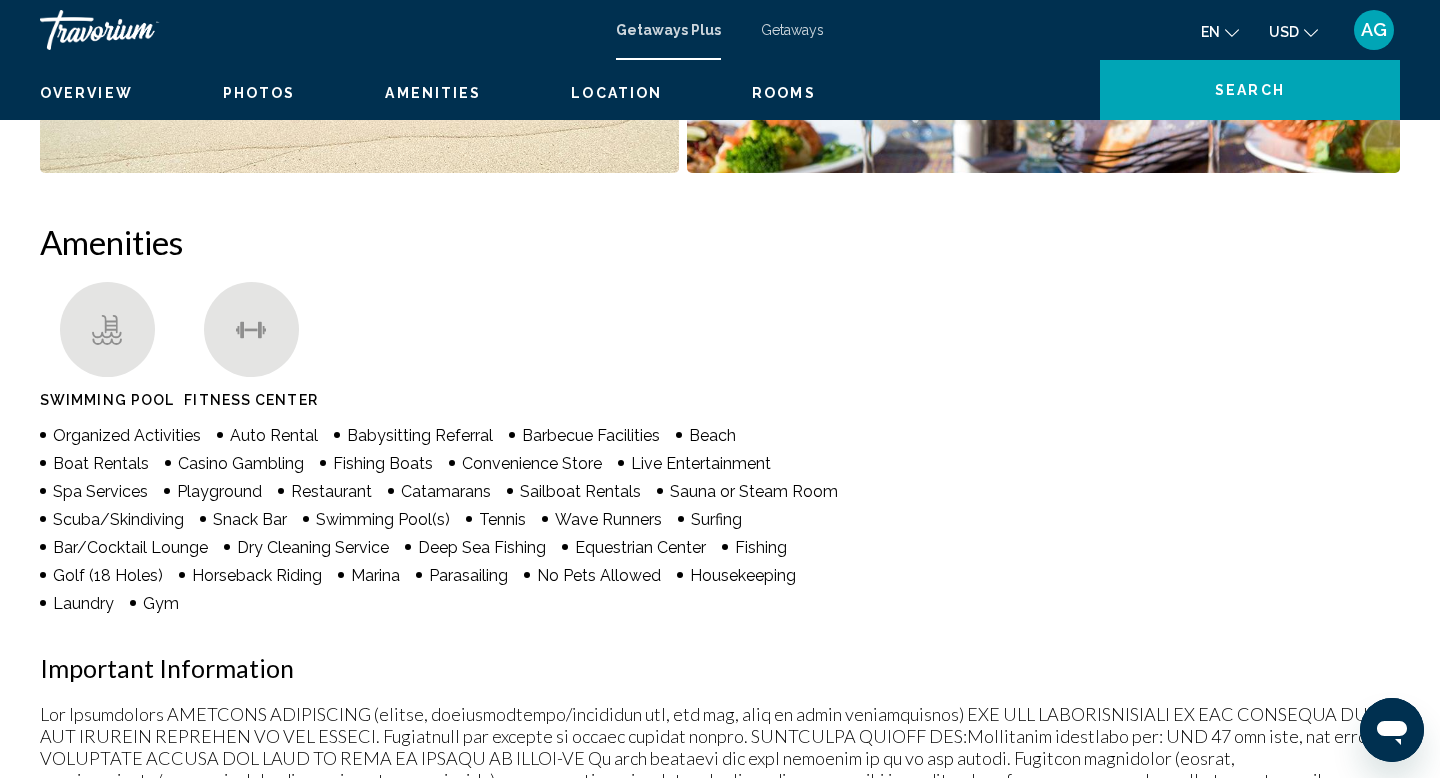 scroll, scrollTop: 0, scrollLeft: 0, axis: both 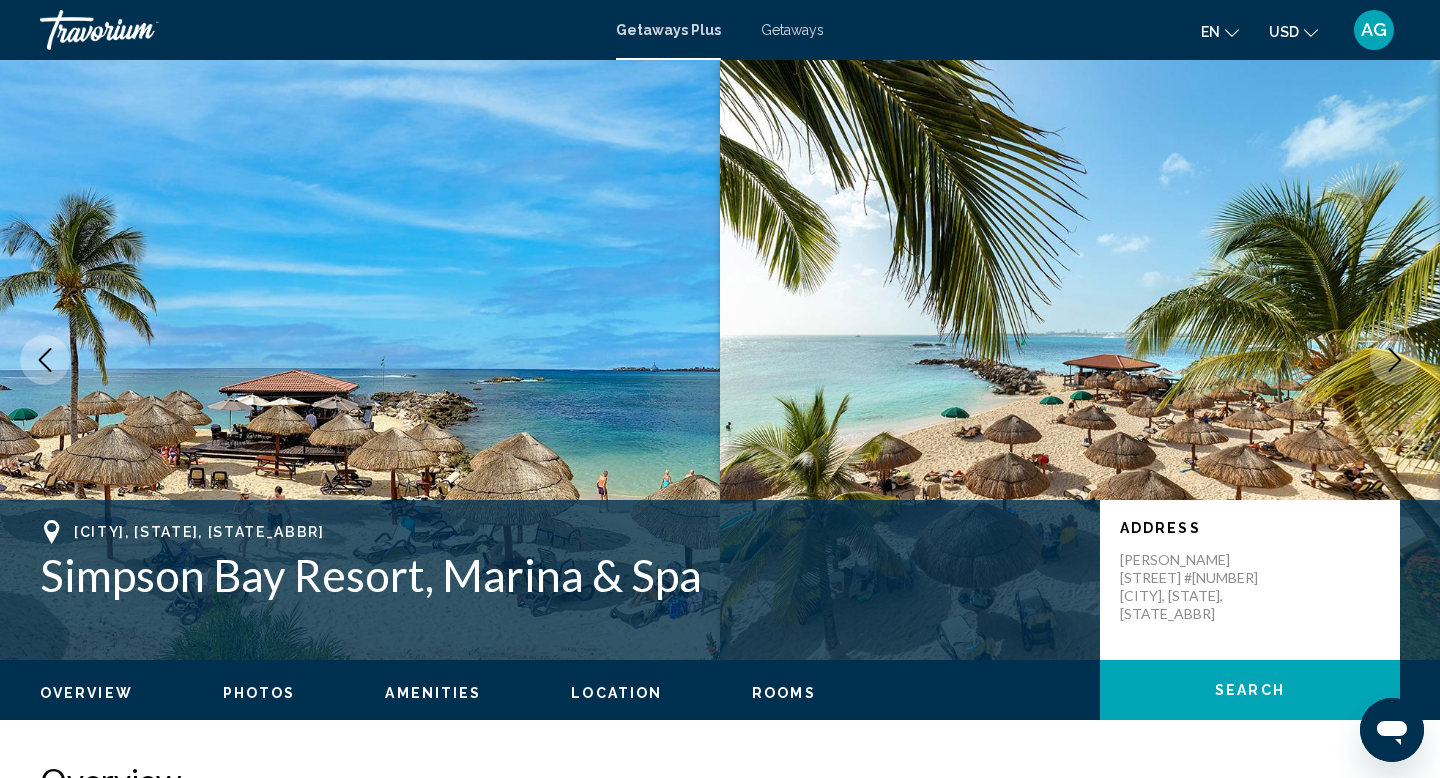 click at bounding box center [1395, 360] 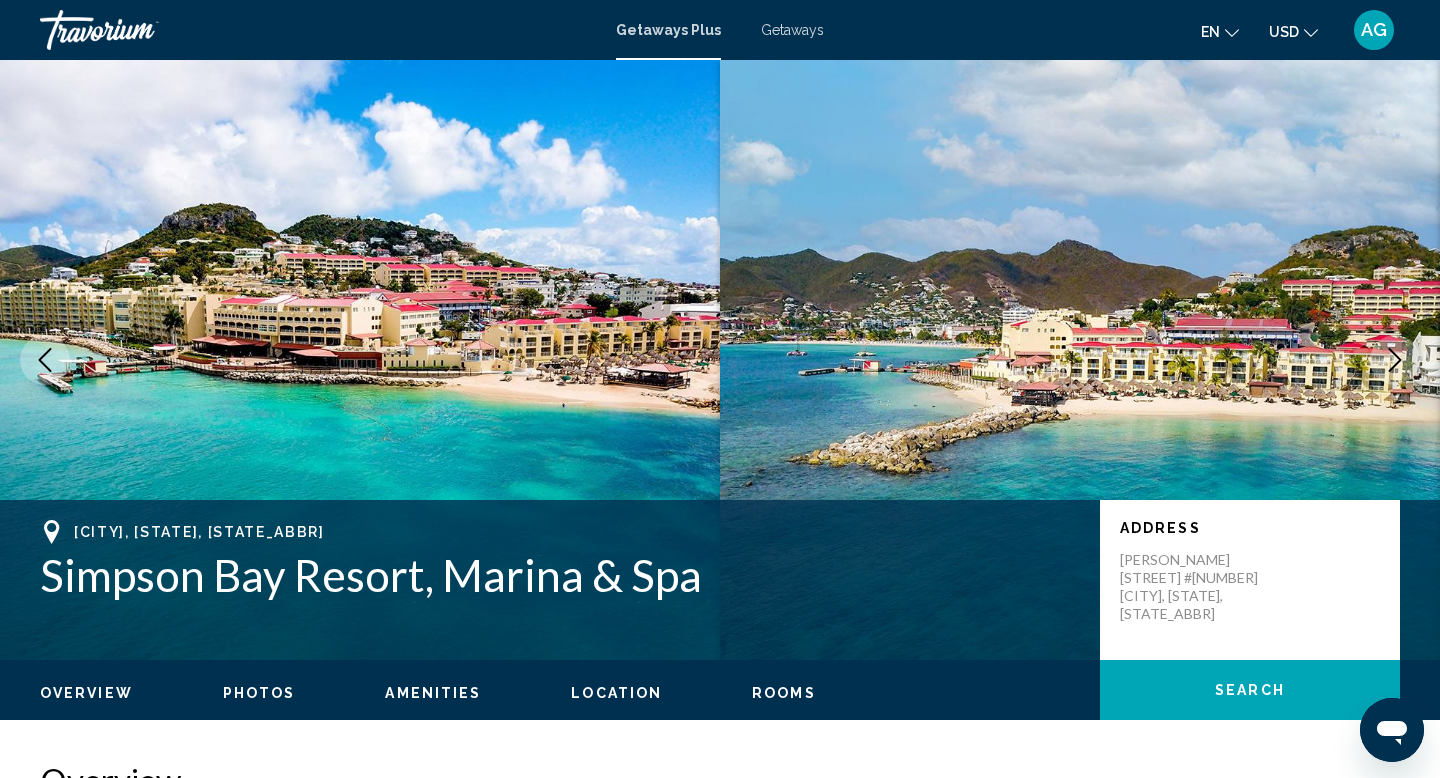 click at bounding box center (1395, 360) 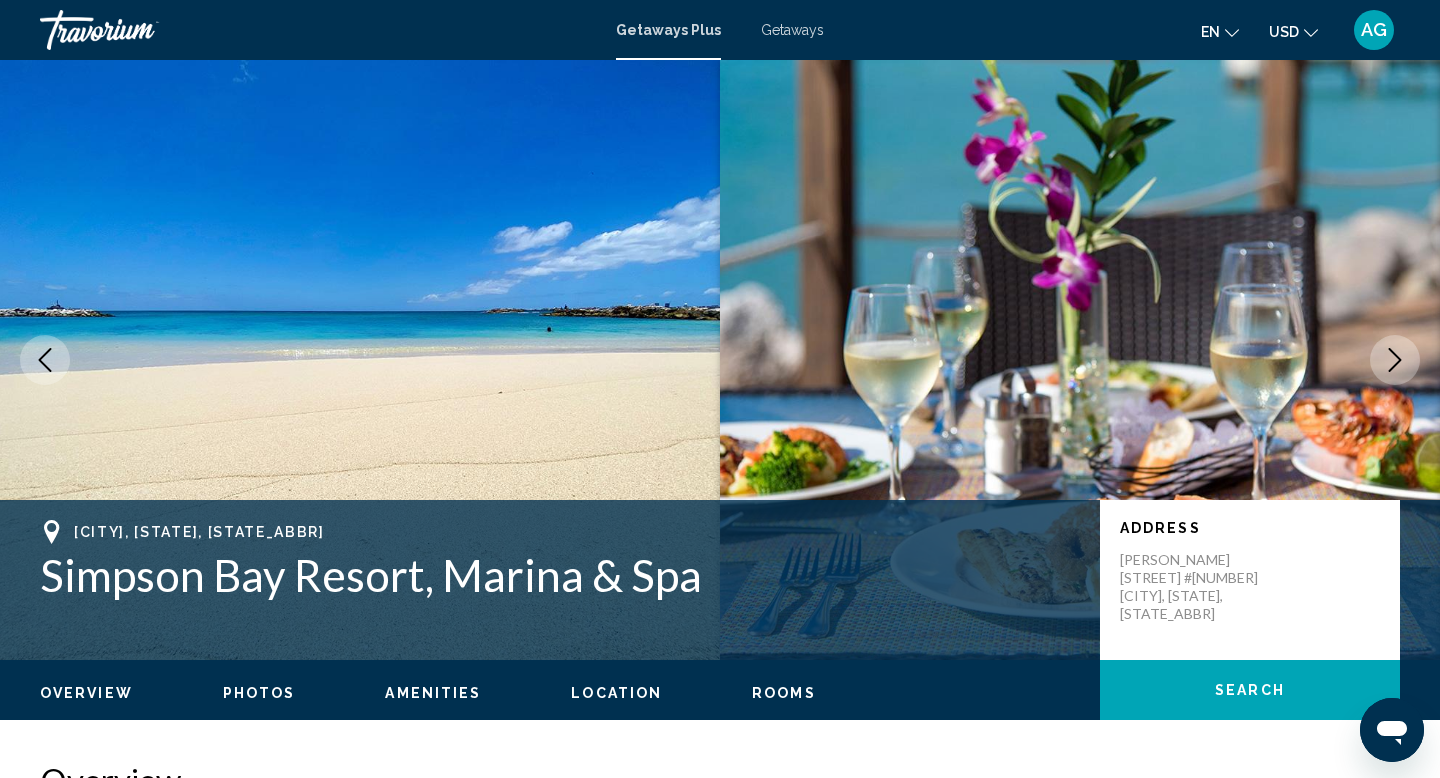 click at bounding box center [1395, 360] 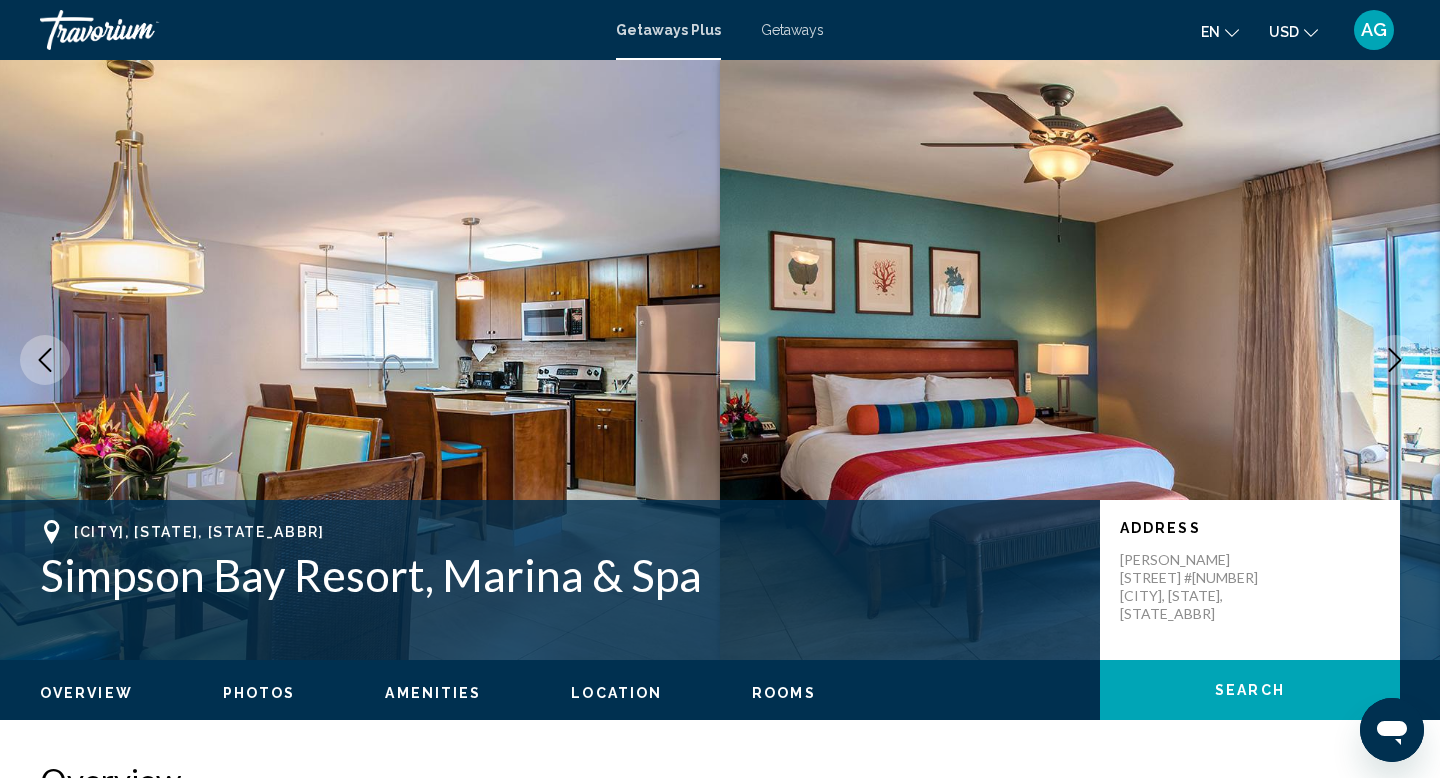 click at bounding box center [1395, 360] 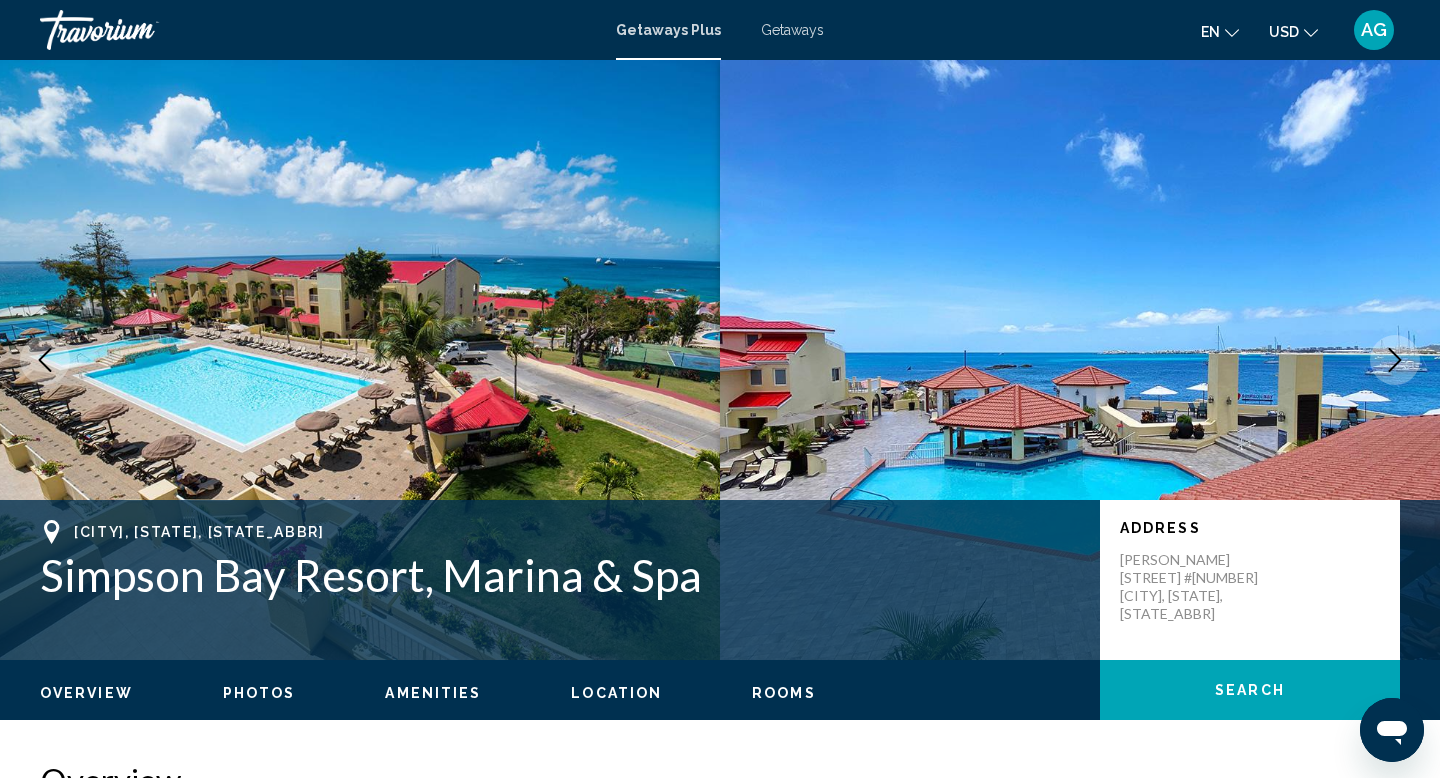click at bounding box center (1395, 360) 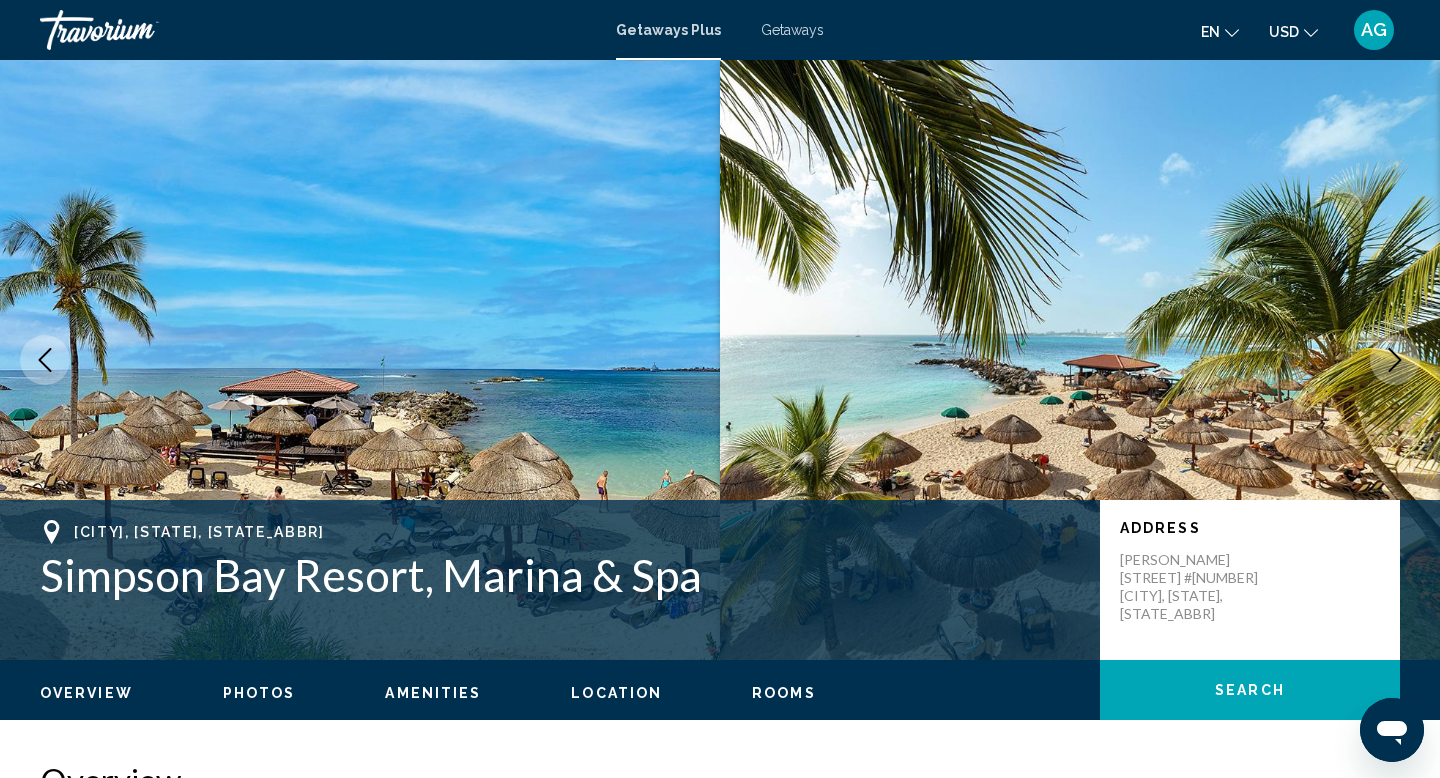 click at bounding box center (1395, 360) 